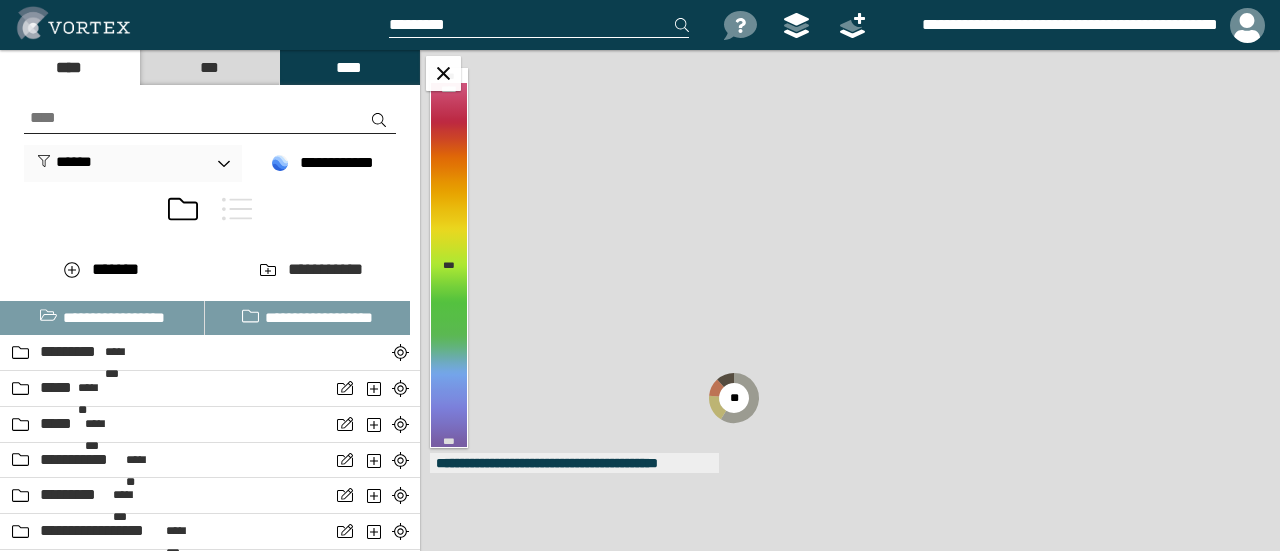 scroll, scrollTop: 0, scrollLeft: 0, axis: both 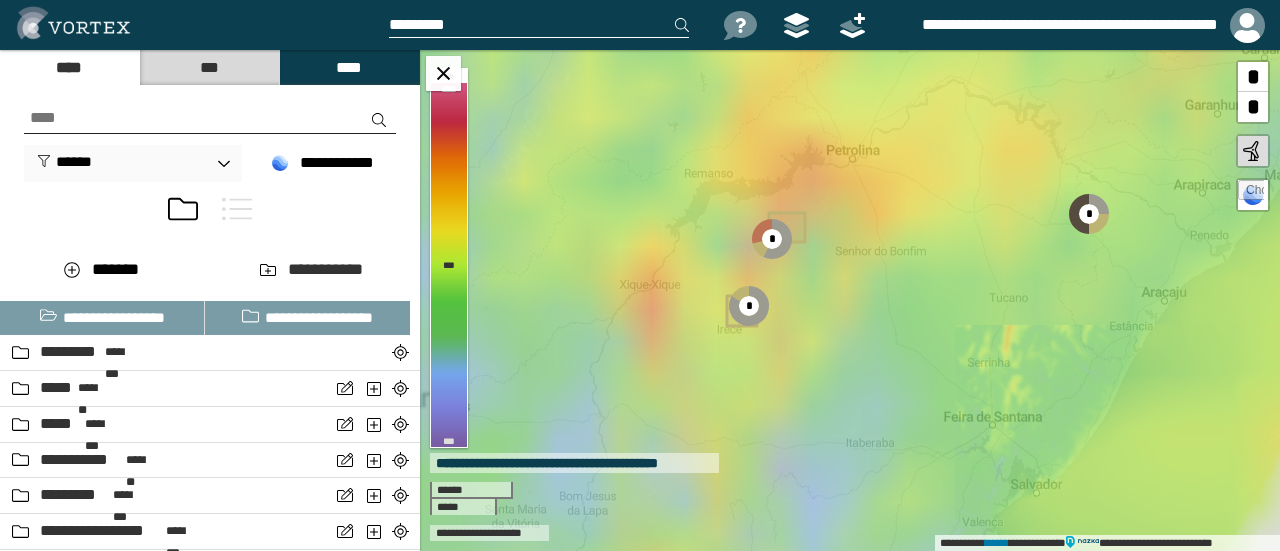 drag, startPoint x: 734, startPoint y: 267, endPoint x: 658, endPoint y: 385, distance: 140.35669 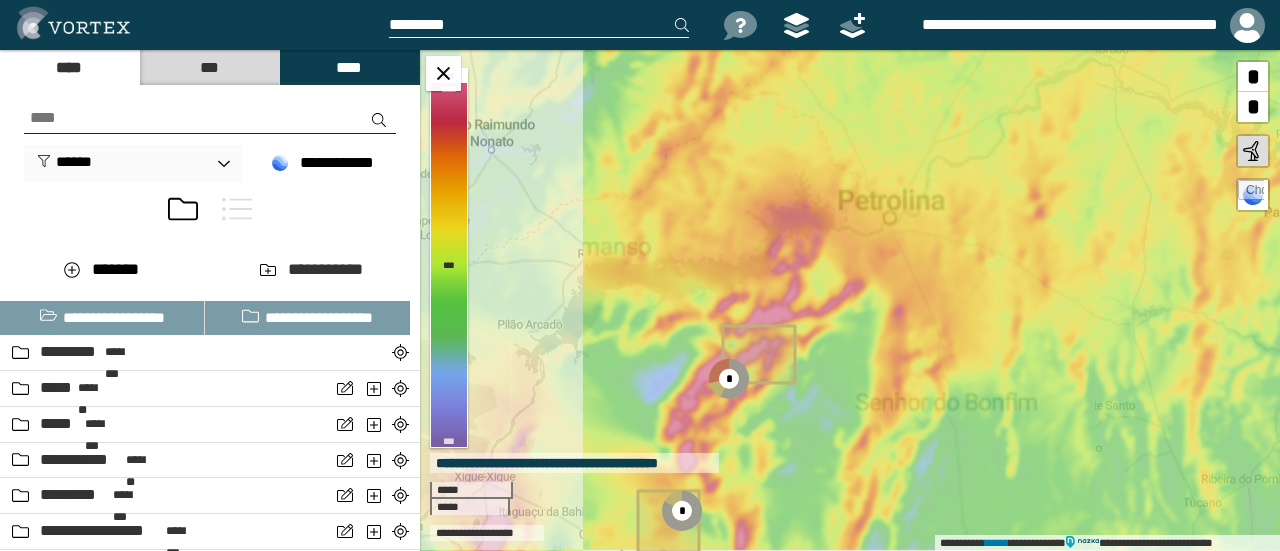 drag, startPoint x: 660, startPoint y: 177, endPoint x: 614, endPoint y: 285, distance: 117.388245 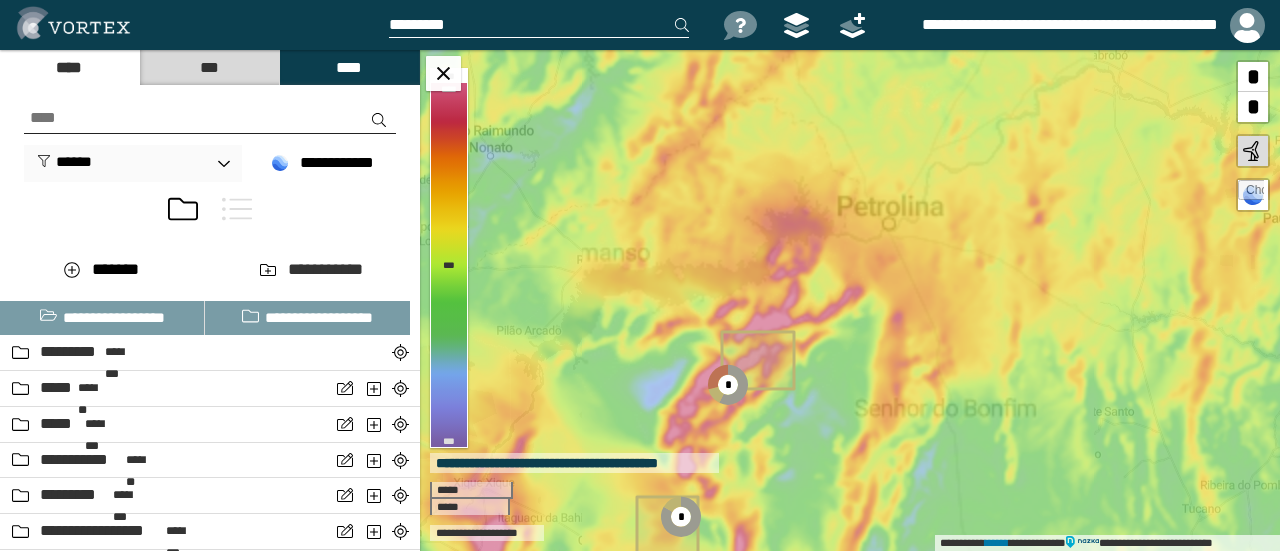 click at bounding box center (210, 118) 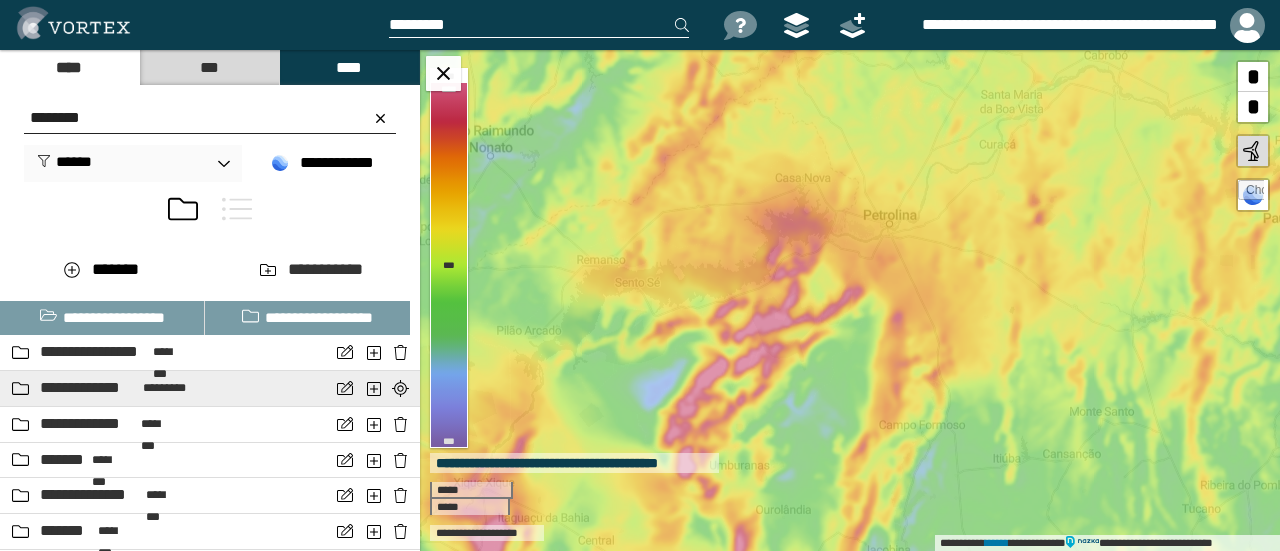 type on "********" 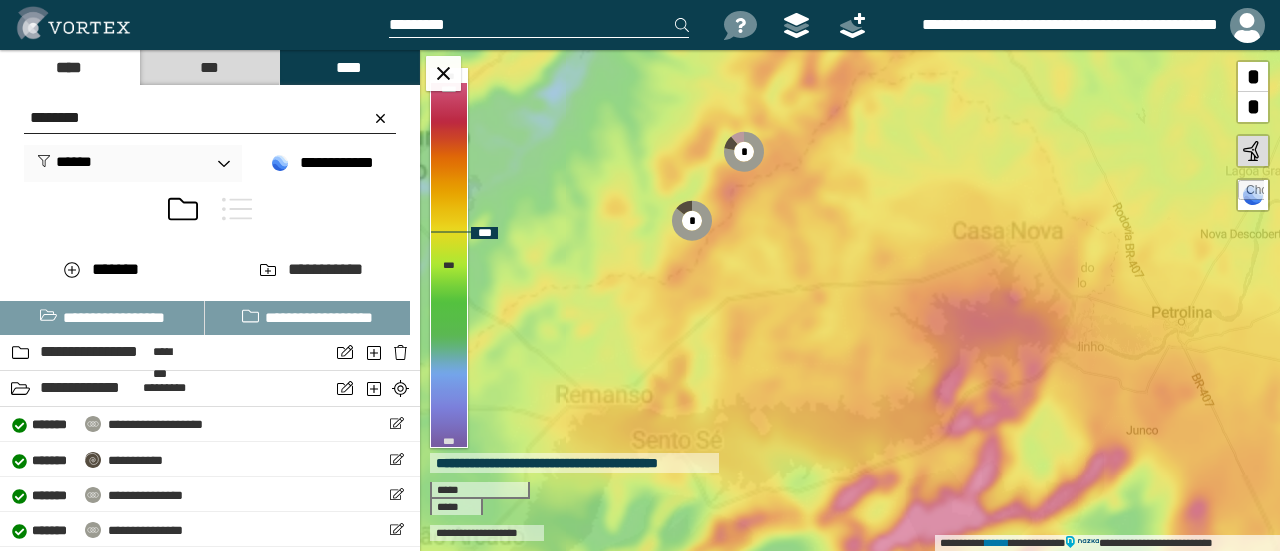drag, startPoint x: 614, startPoint y: 174, endPoint x: 623, endPoint y: 296, distance: 122.33152 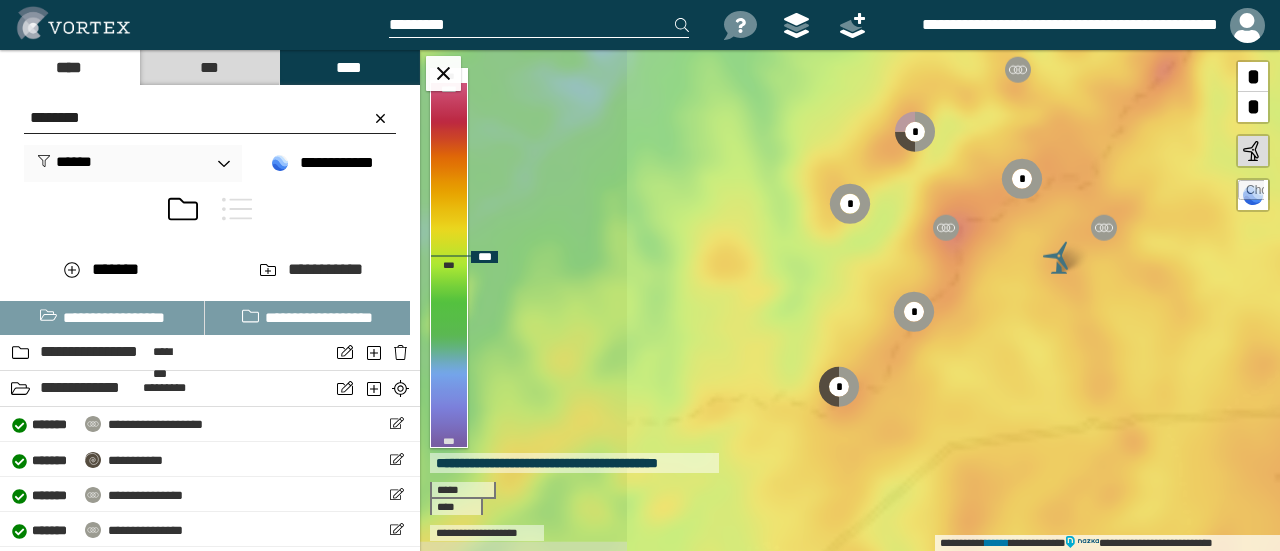 click on "**********" at bounding box center [850, 300] 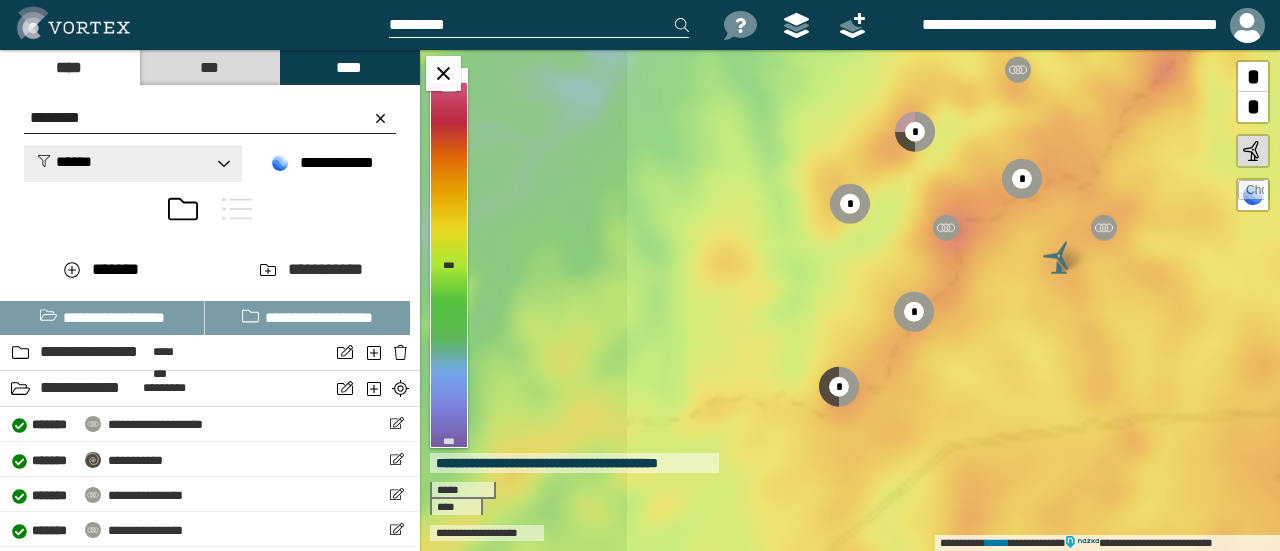 click on "******" at bounding box center (64, 161) 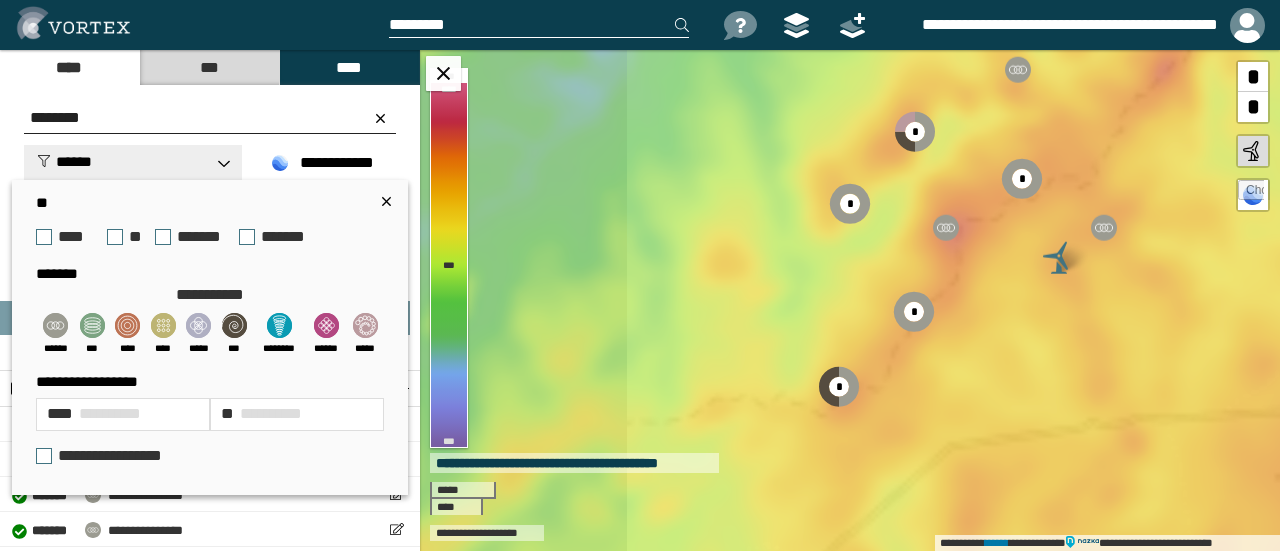 click on "******" at bounding box center (64, 161) 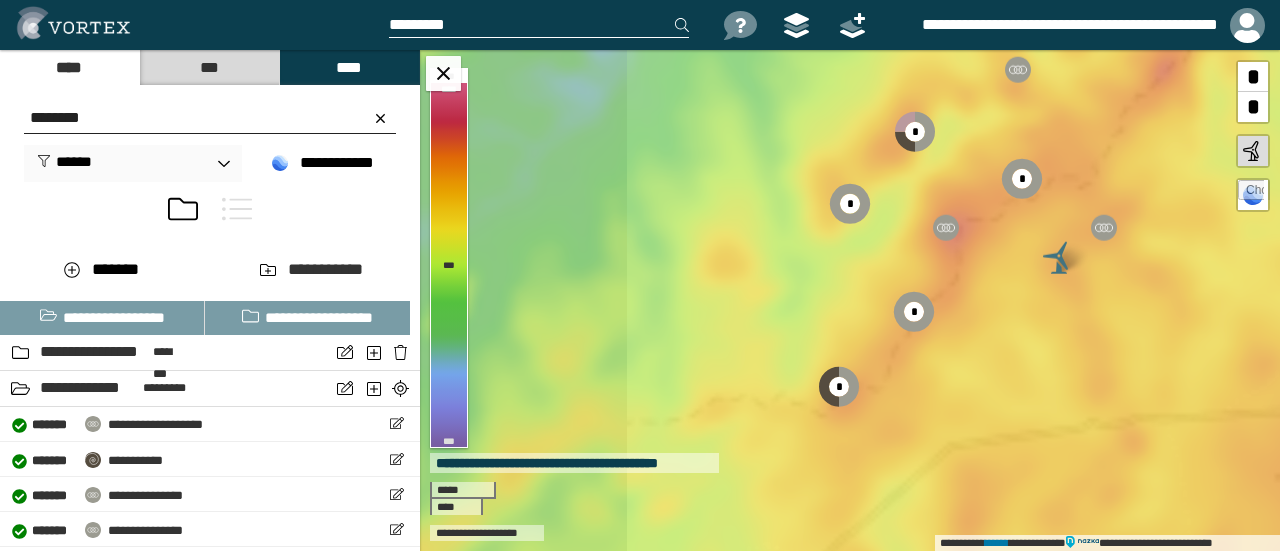 click at bounding box center (237, 209) 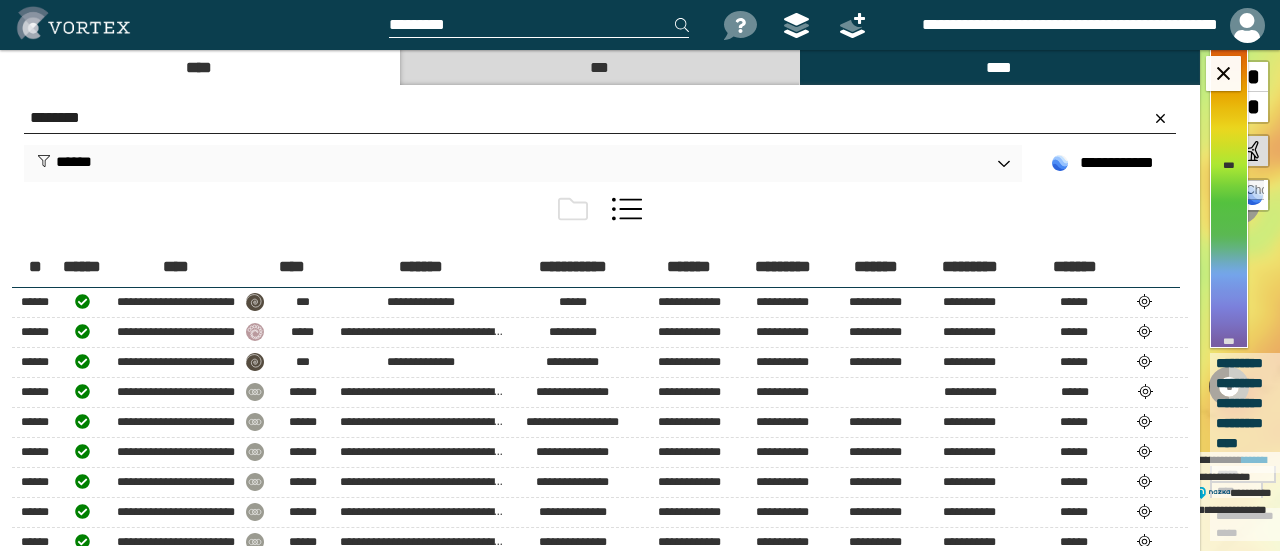 click at bounding box center [573, 209] 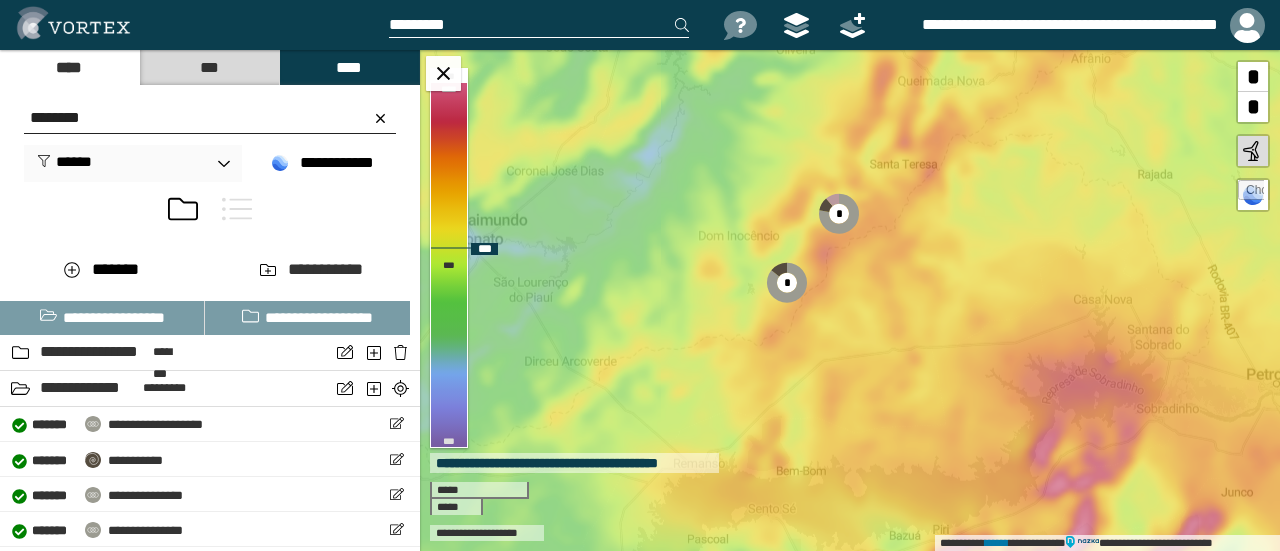 drag, startPoint x: 692, startPoint y: 275, endPoint x: 750, endPoint y: 305, distance: 65.29931 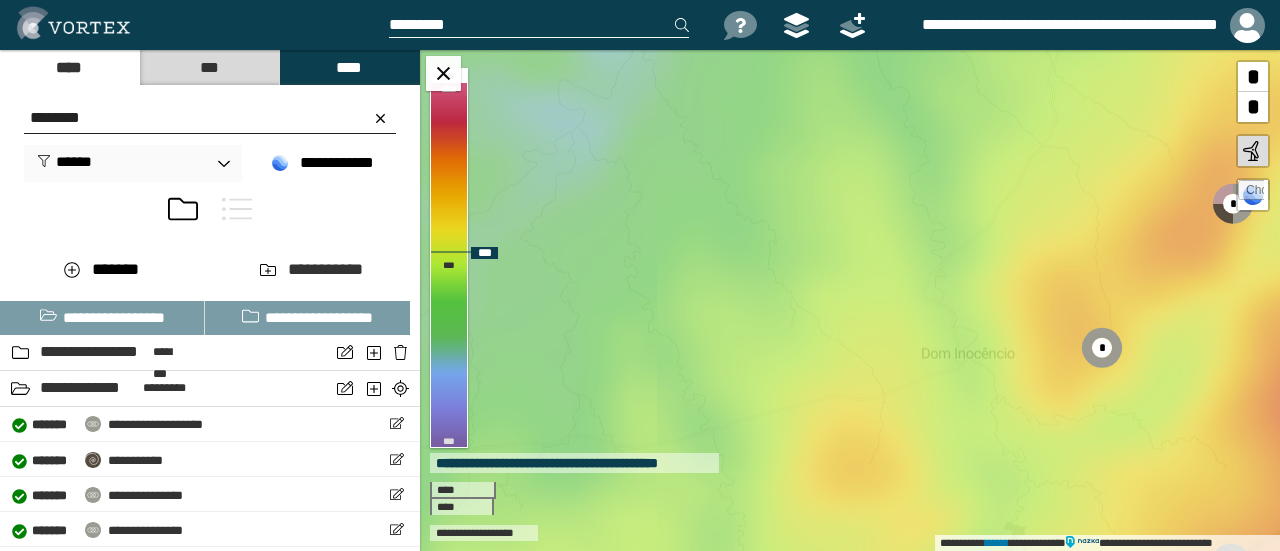 drag, startPoint x: 778, startPoint y: 251, endPoint x: 914, endPoint y: 409, distance: 208.47063 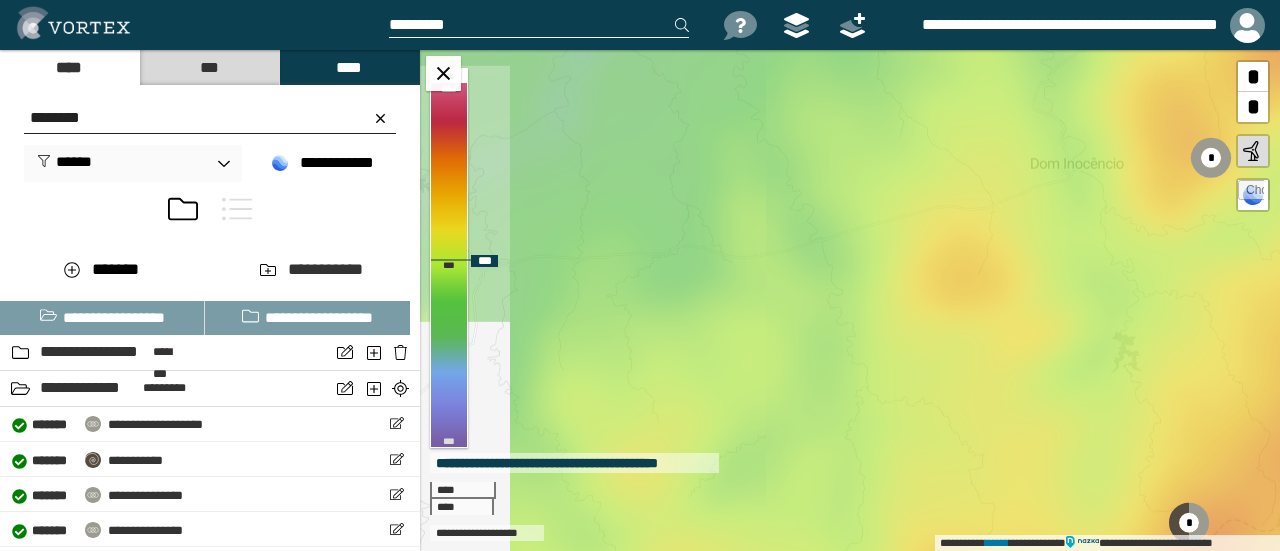 drag, startPoint x: 911, startPoint y: 405, endPoint x: 928, endPoint y: 159, distance: 246.5867 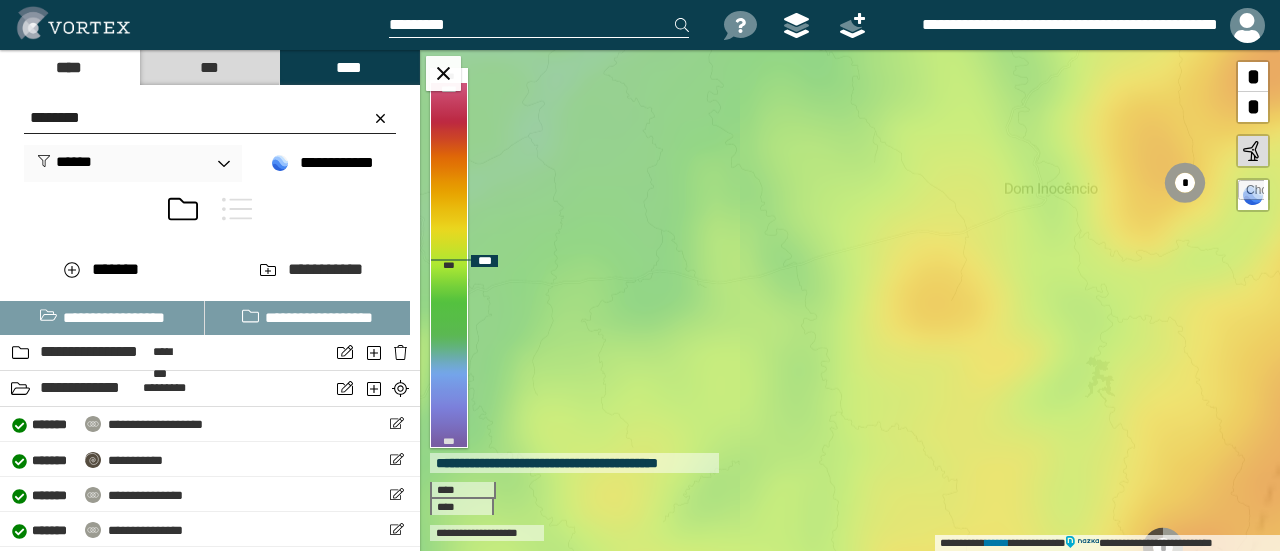 drag, startPoint x: 898, startPoint y: 185, endPoint x: 716, endPoint y: 280, distance: 205.30222 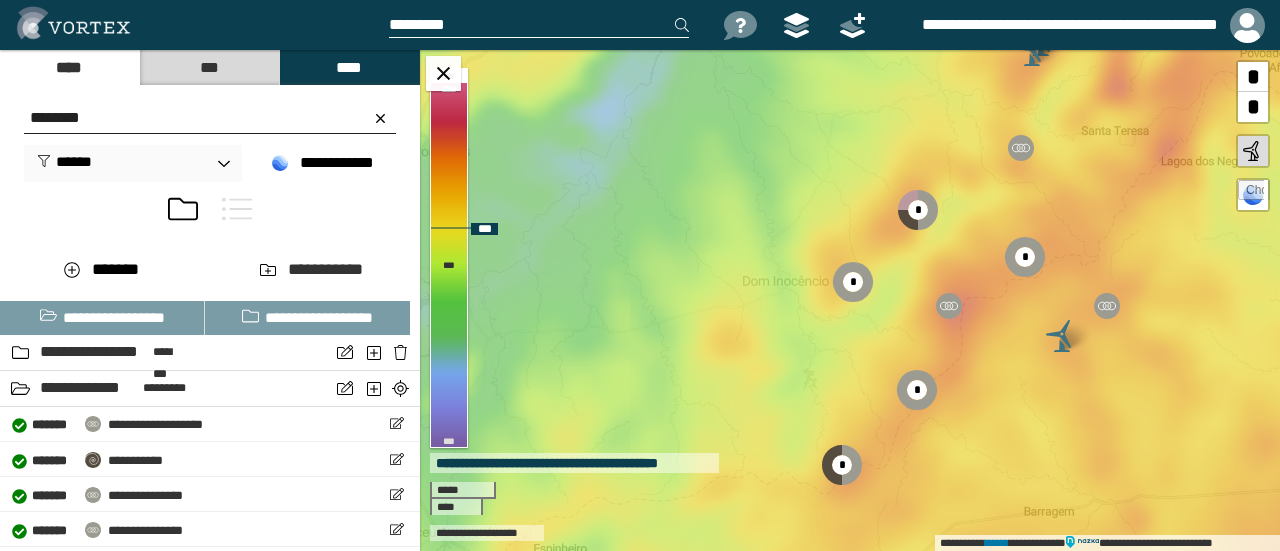 click on "**********" at bounding box center (850, 300) 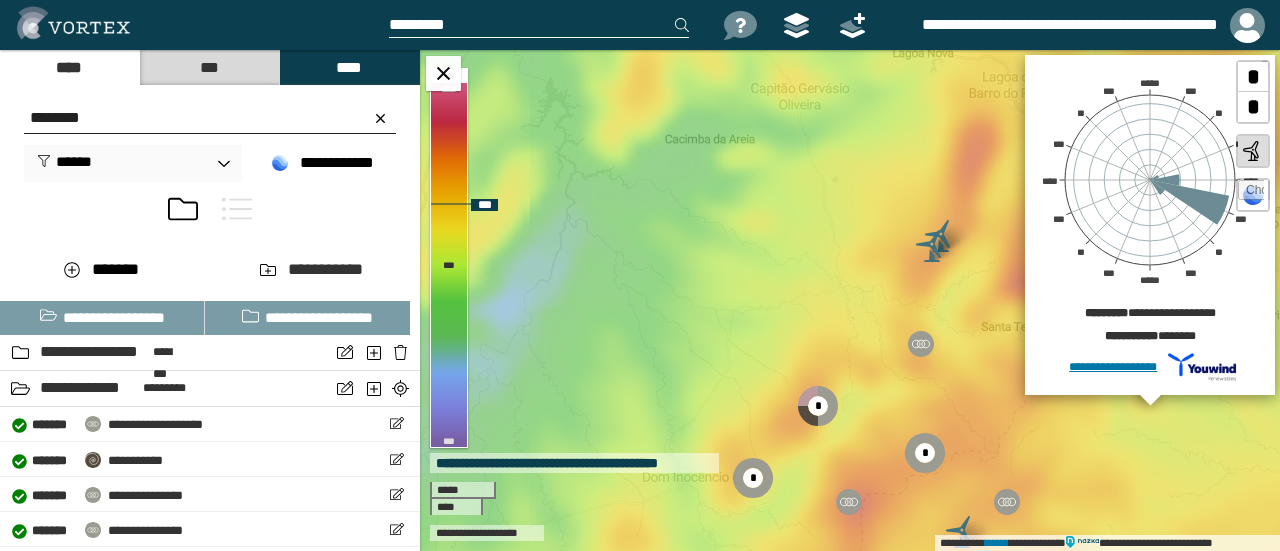 click at bounding box center [1251, 193] 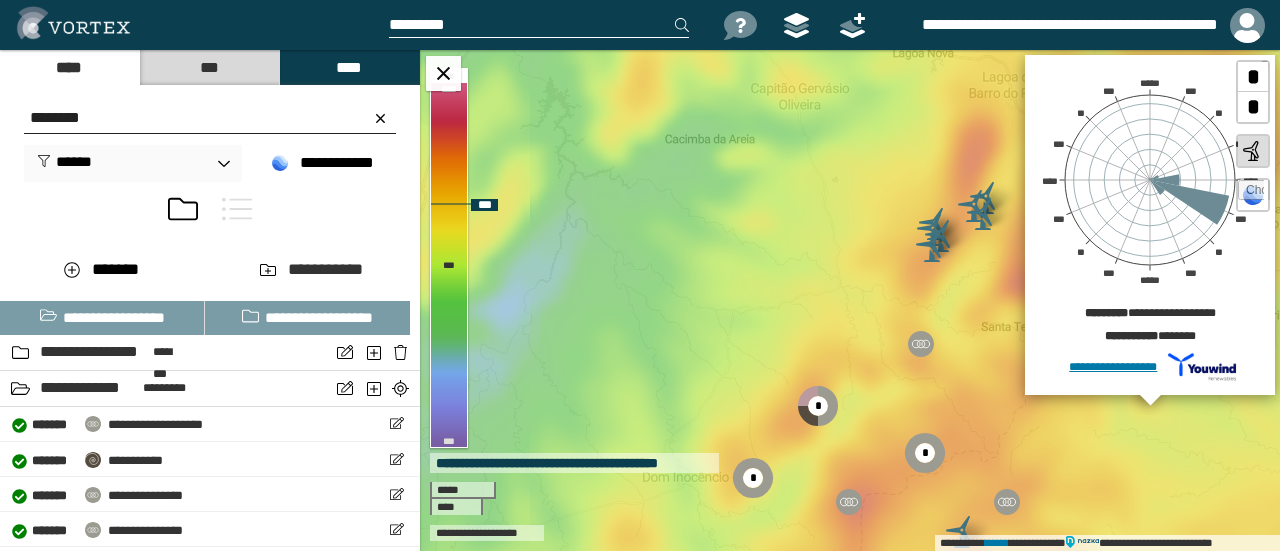 type on "**********" 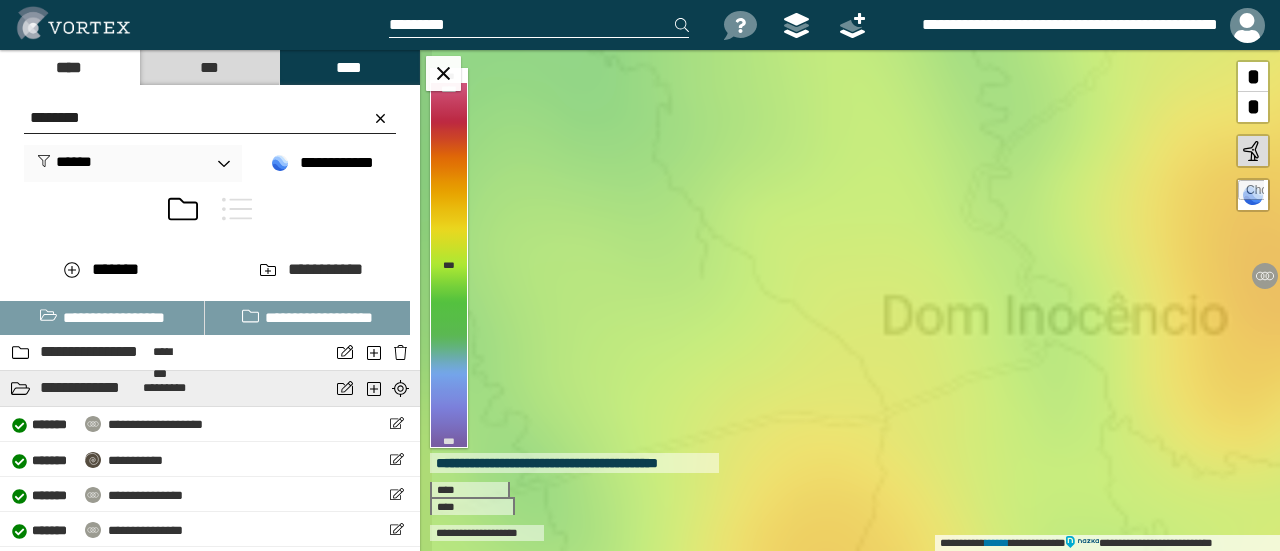 click on "**********" at bounding box center (89, 388) 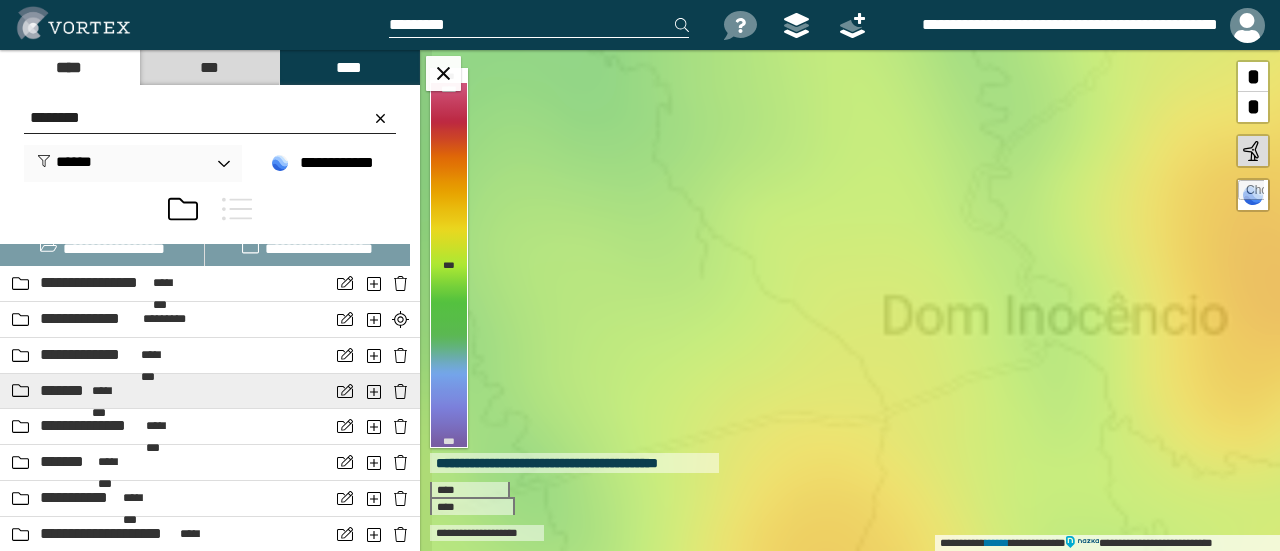 scroll, scrollTop: 0, scrollLeft: 0, axis: both 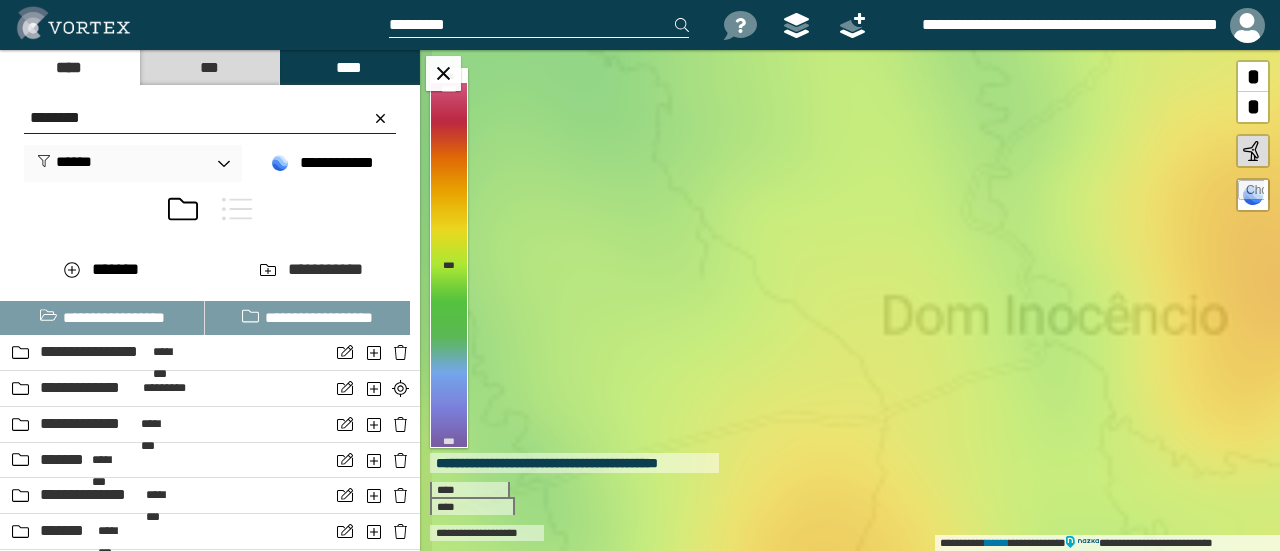 click on "********" at bounding box center [210, 118] 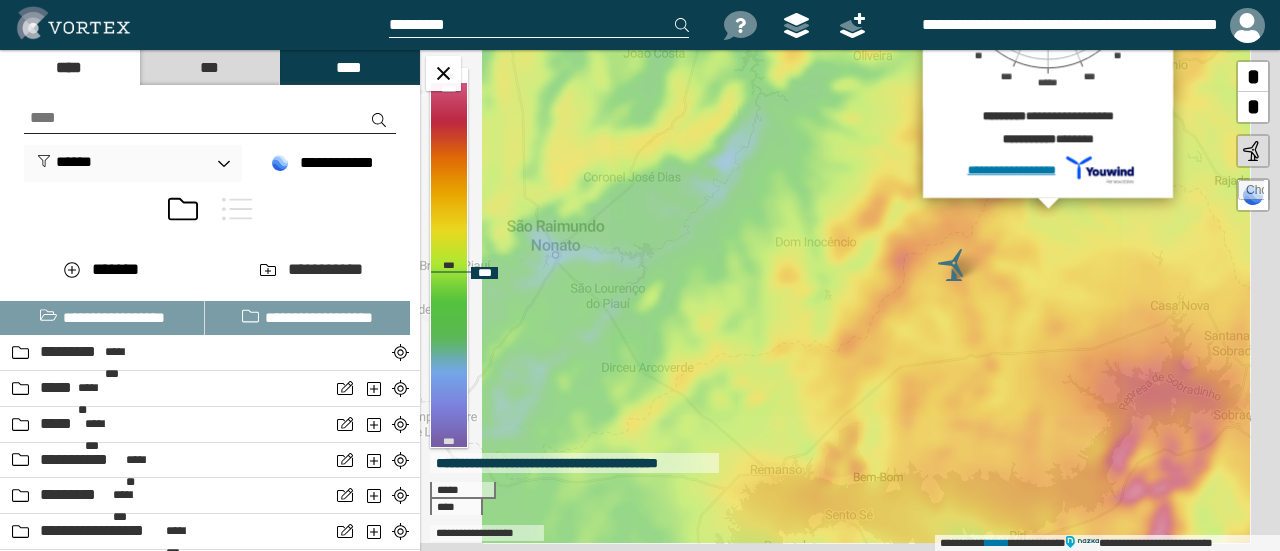 type 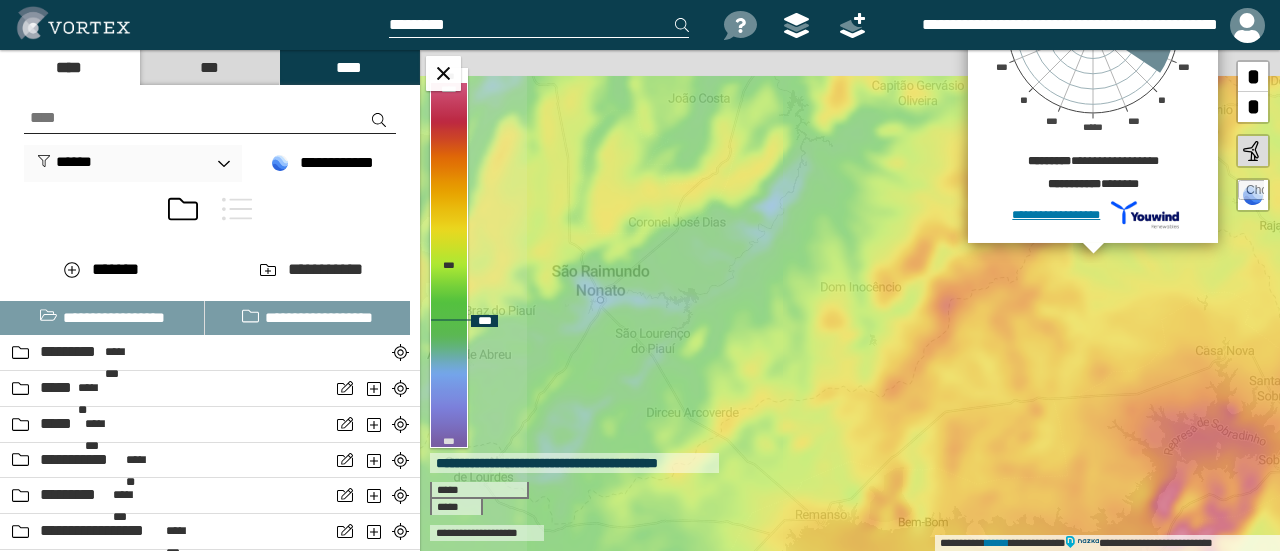 drag, startPoint x: 702, startPoint y: 240, endPoint x: 750, endPoint y: 290, distance: 69.31089 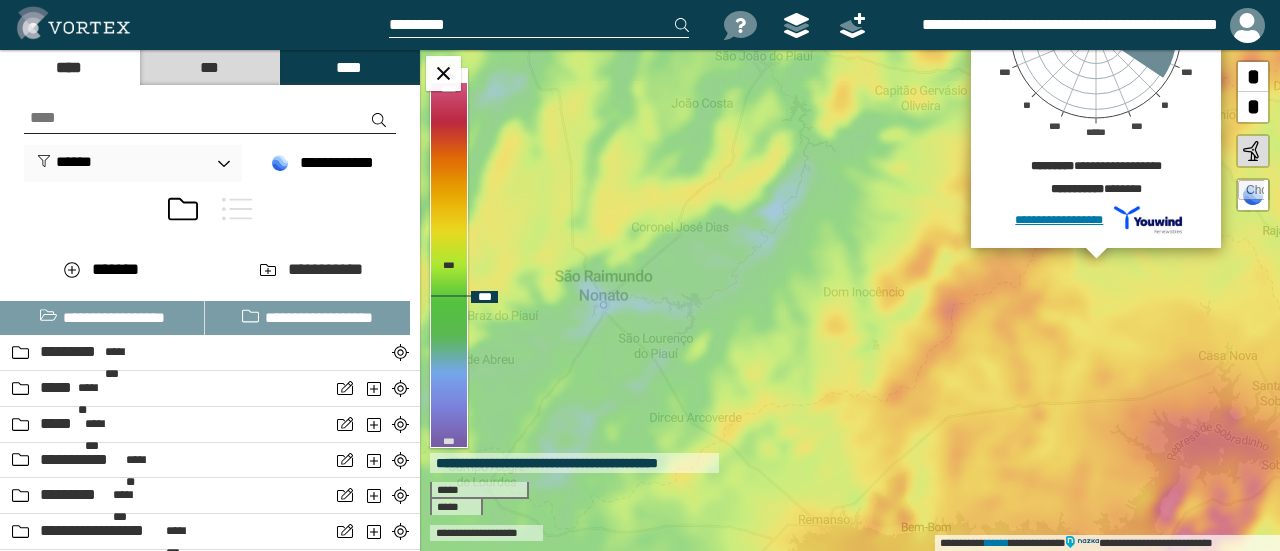 click on "**********" at bounding box center (850, 300) 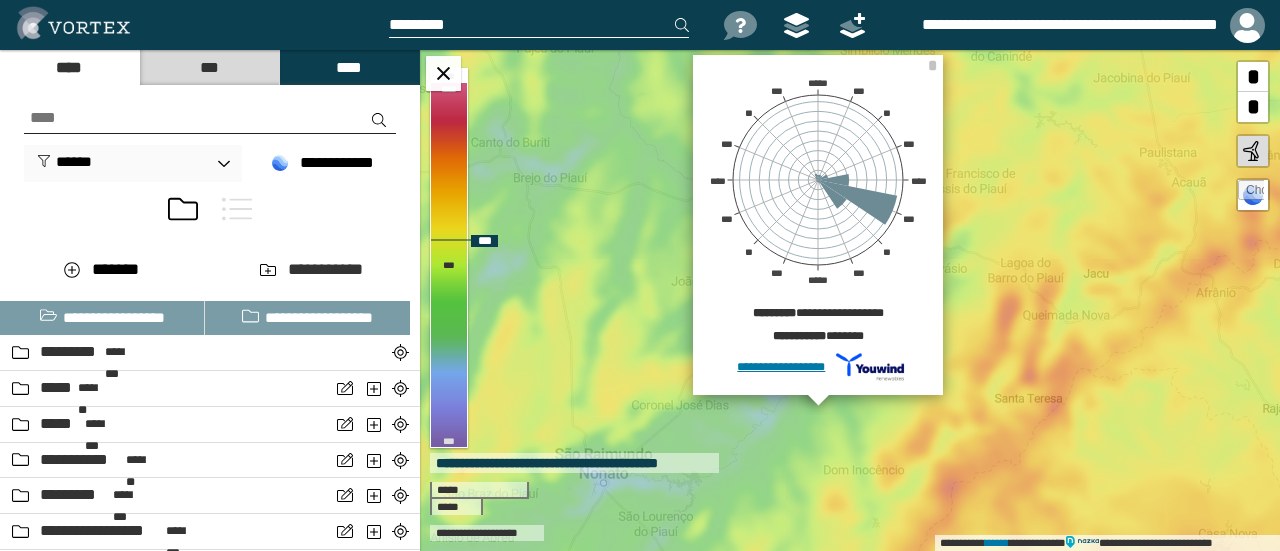 click on "**********" at bounding box center (850, 300) 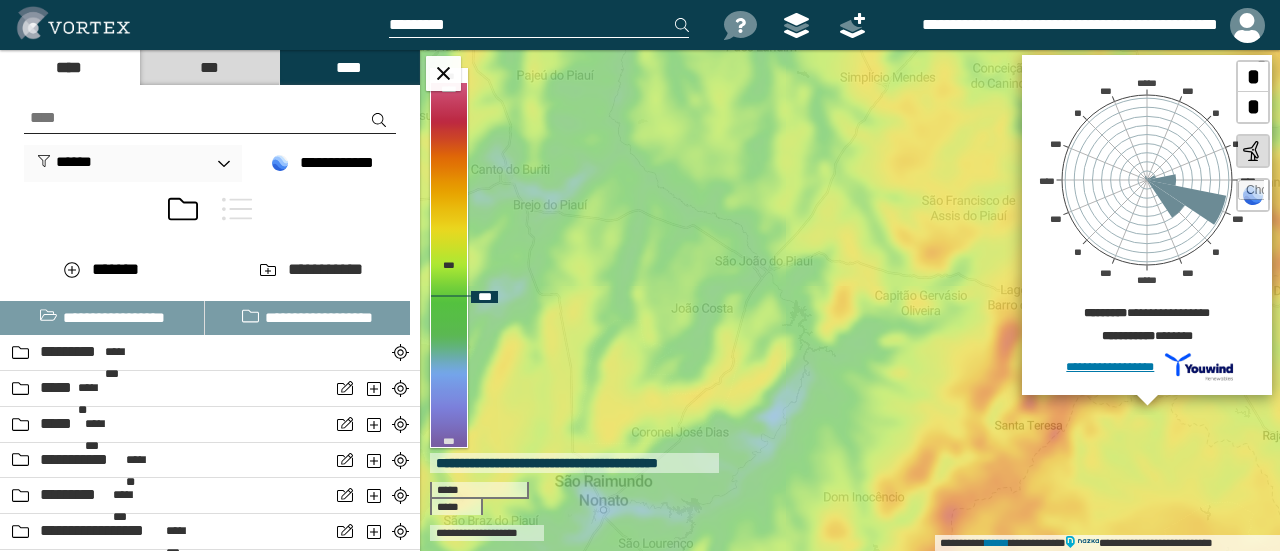 click on "**********" at bounding box center (850, 300) 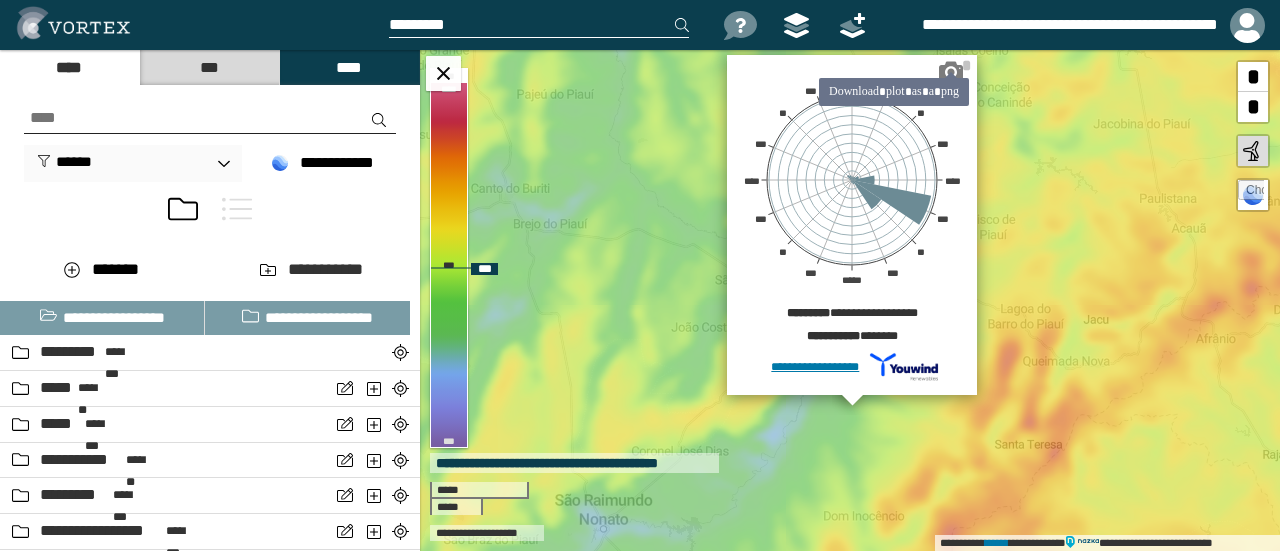 click 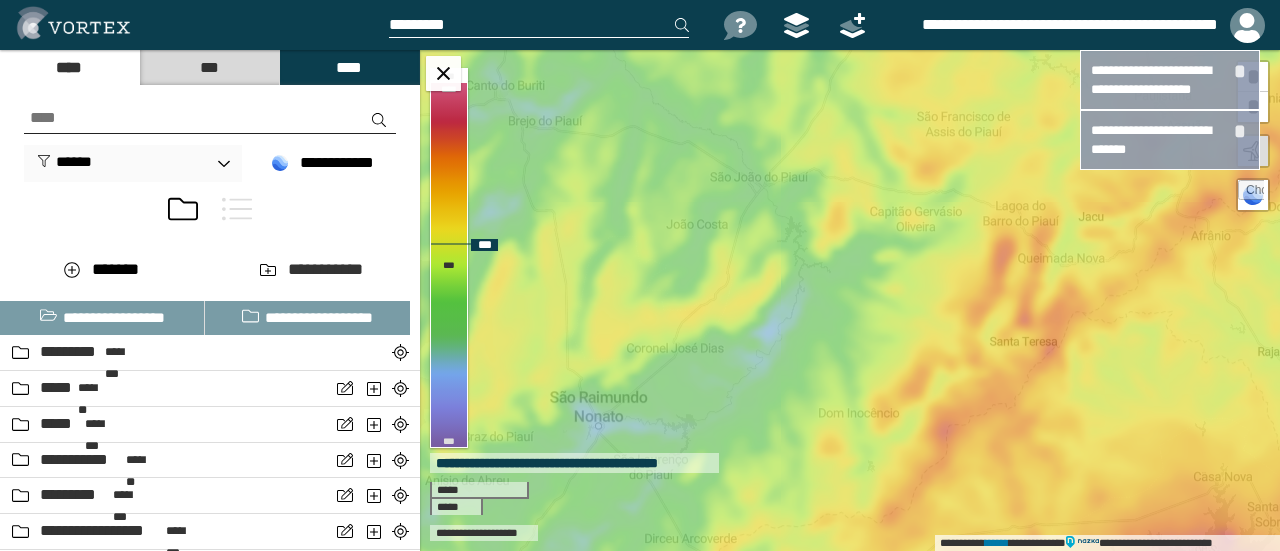 drag, startPoint x: 1000, startPoint y: 281, endPoint x: 996, endPoint y: 180, distance: 101.07918 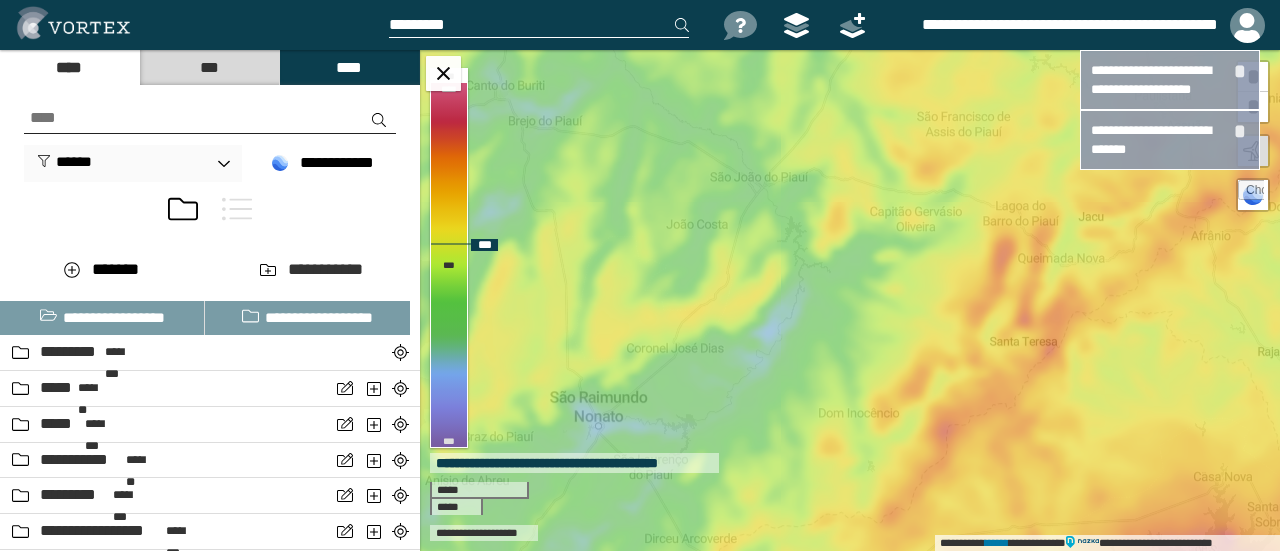 click on "**********" at bounding box center (850, 300) 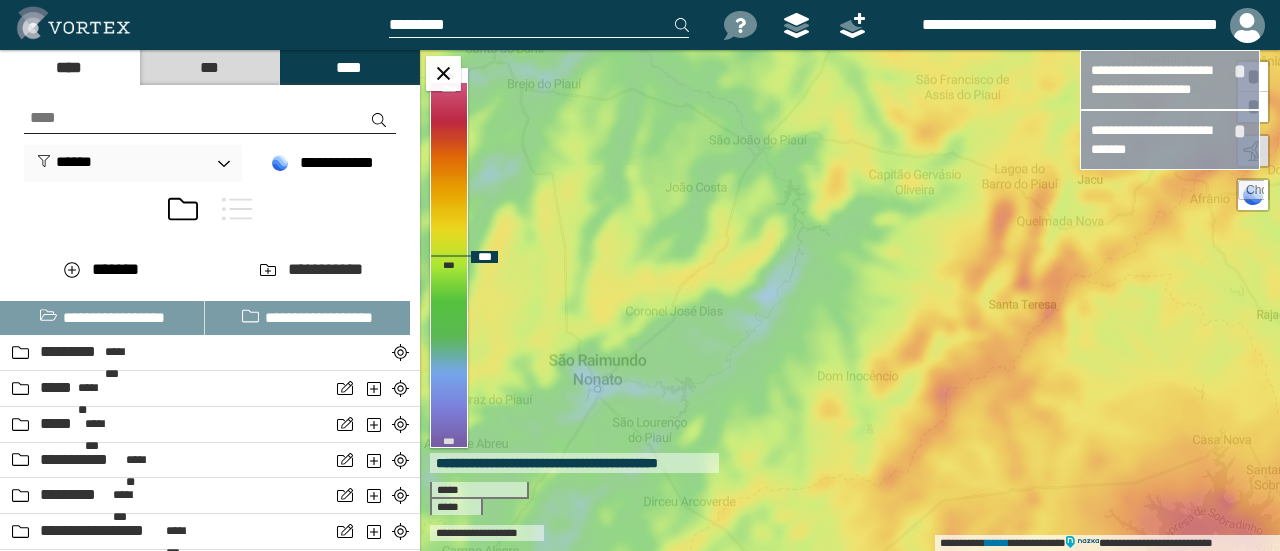 drag, startPoint x: 963, startPoint y: 243, endPoint x: 962, endPoint y: 205, distance: 38.013157 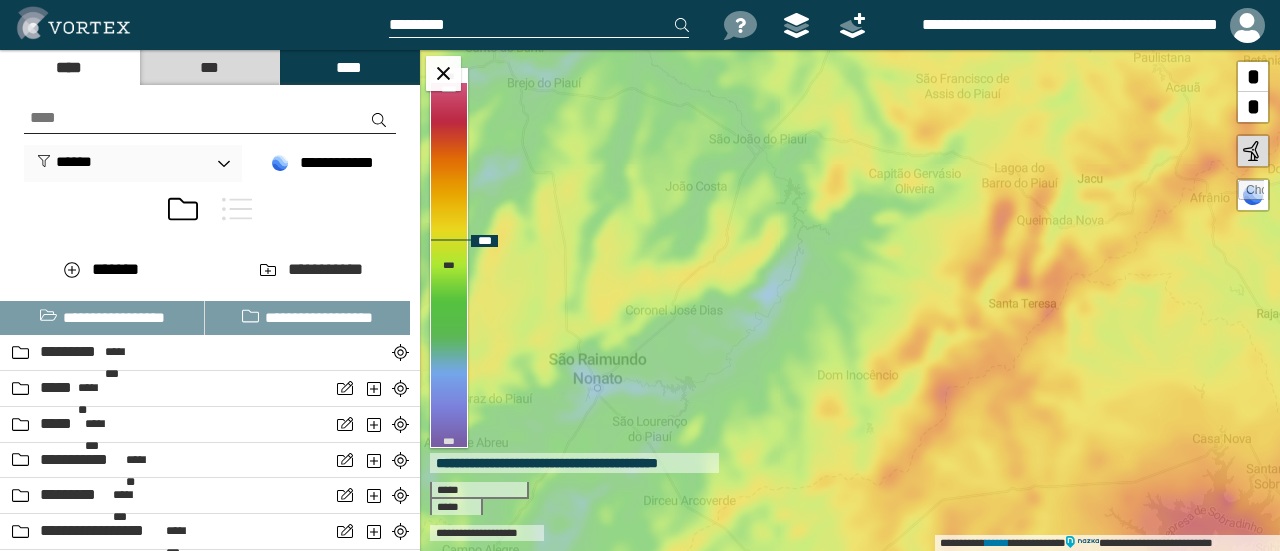 click at bounding box center (1251, 193) 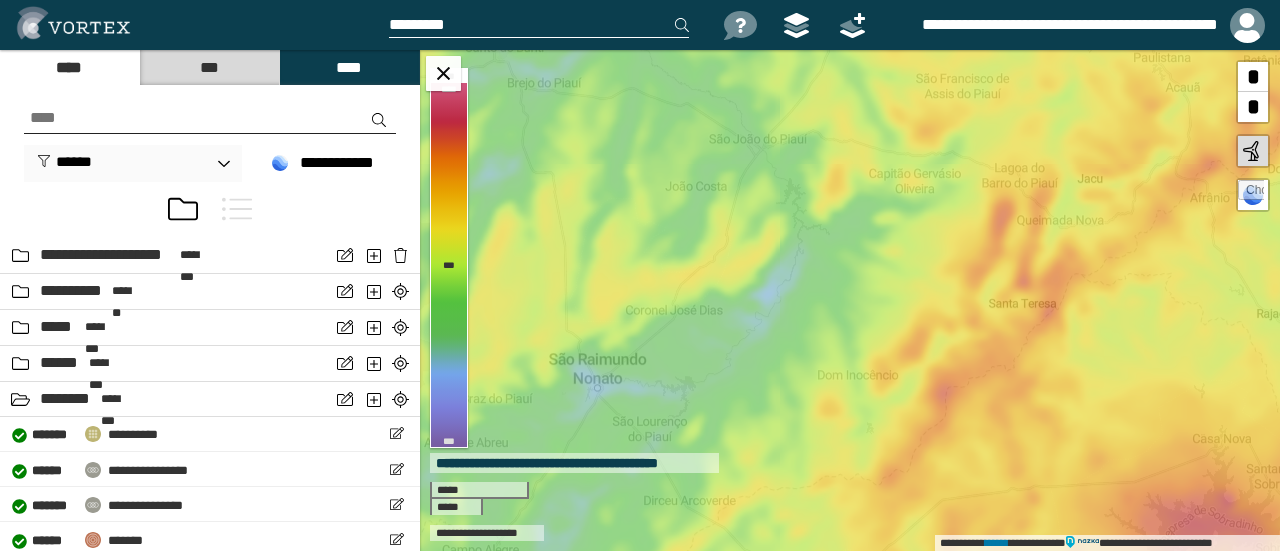 scroll, scrollTop: 4400, scrollLeft: 0, axis: vertical 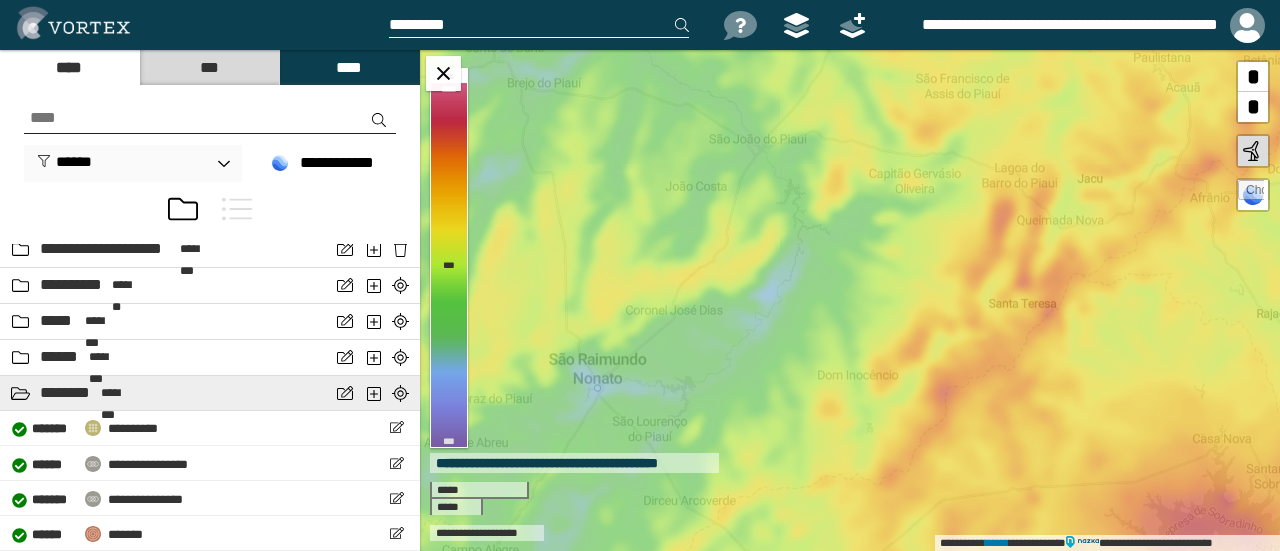 click on "******** ********" at bounding box center [165, 393] 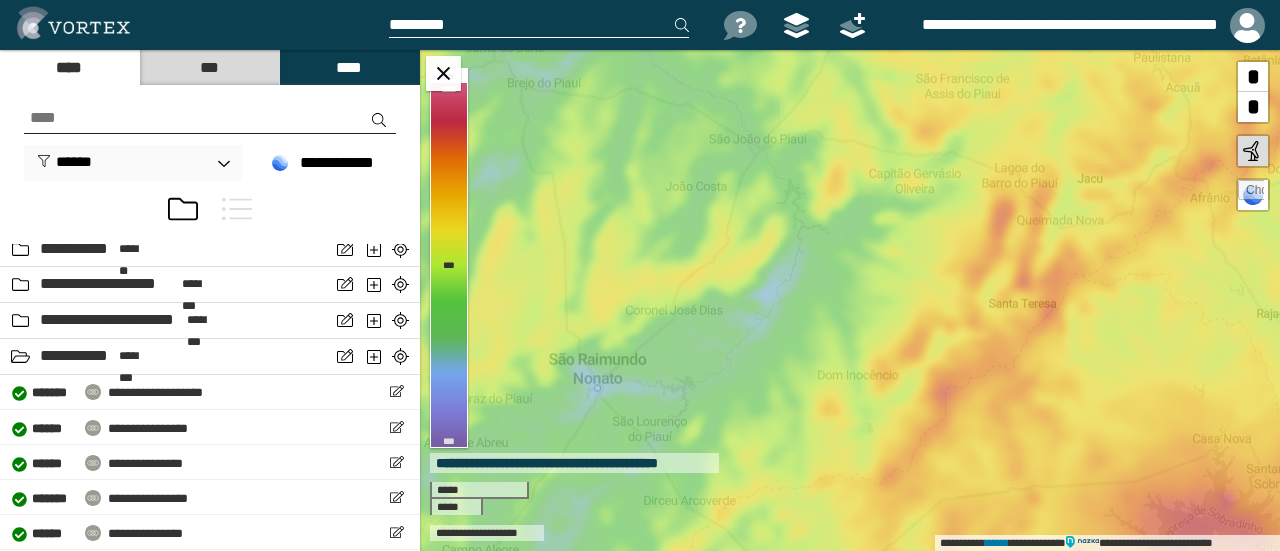 scroll, scrollTop: 3843, scrollLeft: 0, axis: vertical 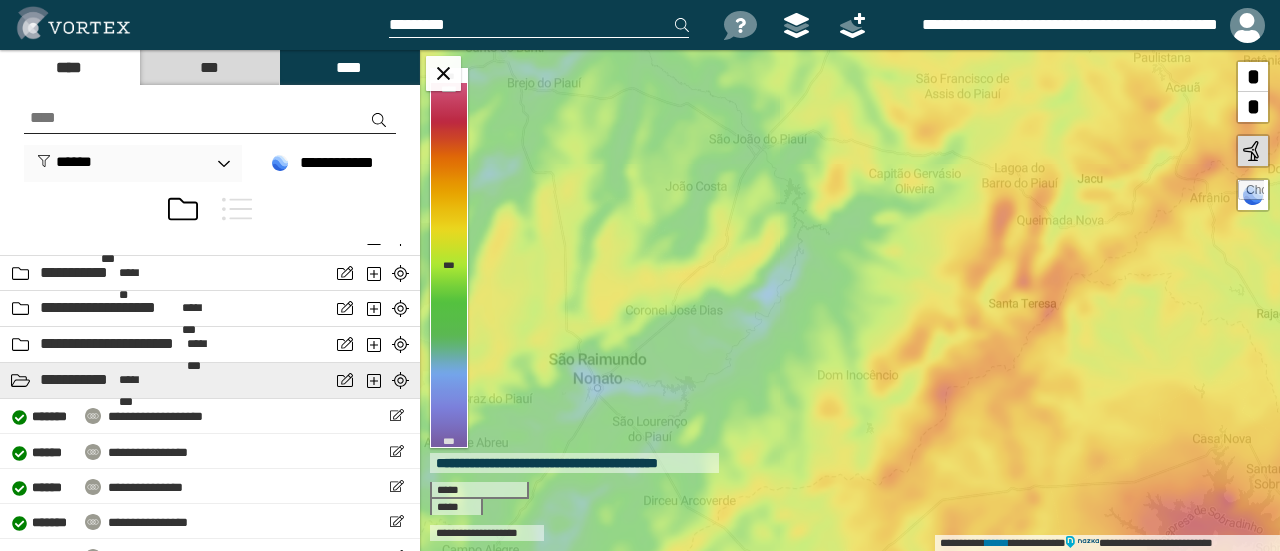 click on "********" at bounding box center (138, 380) 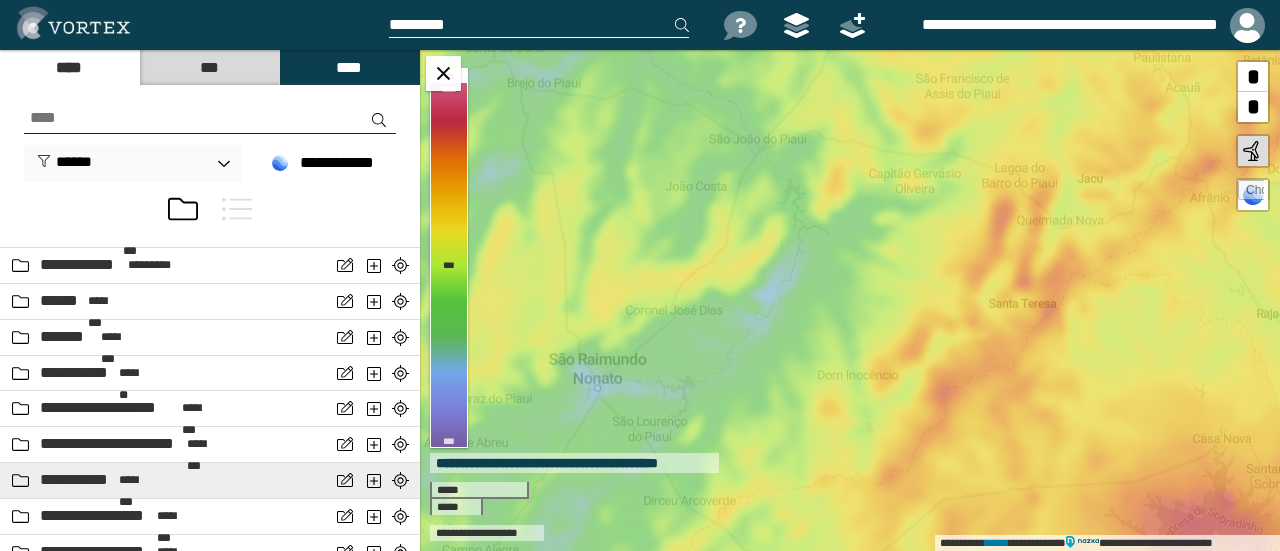 scroll, scrollTop: 3643, scrollLeft: 0, axis: vertical 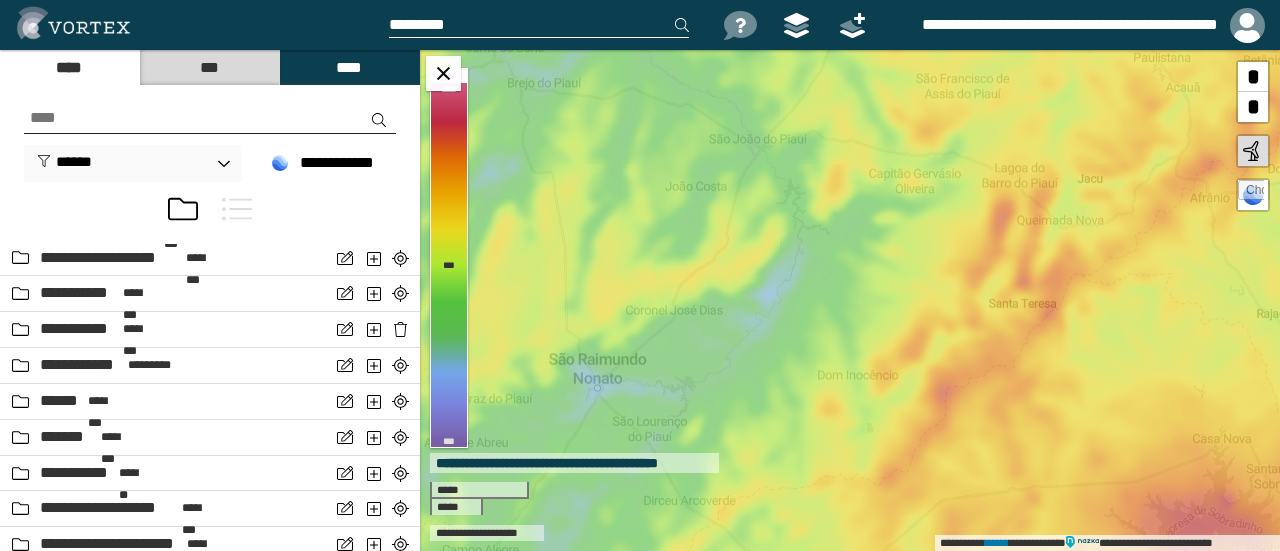 click on "**********" at bounding box center (77, 580) 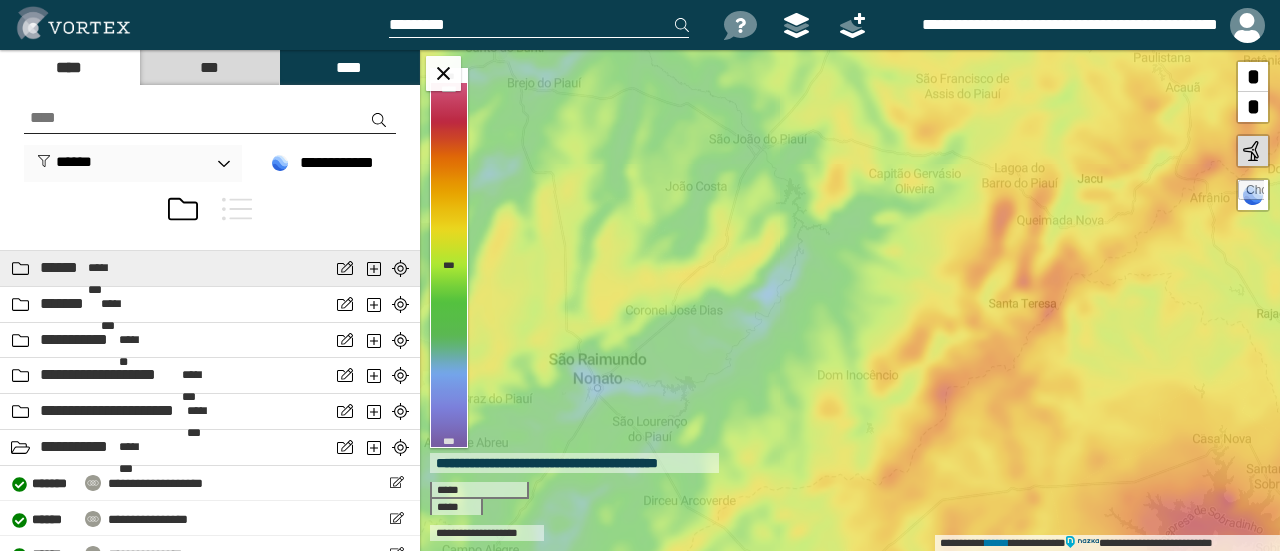 scroll, scrollTop: 3843, scrollLeft: 0, axis: vertical 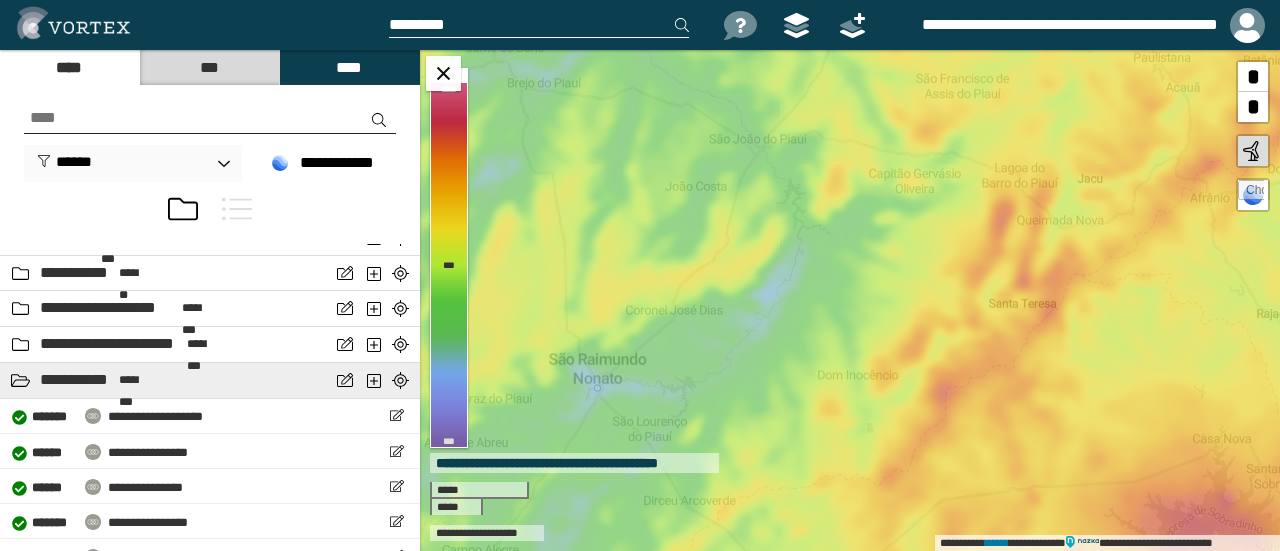 click on "**********" at bounding box center [165, 380] 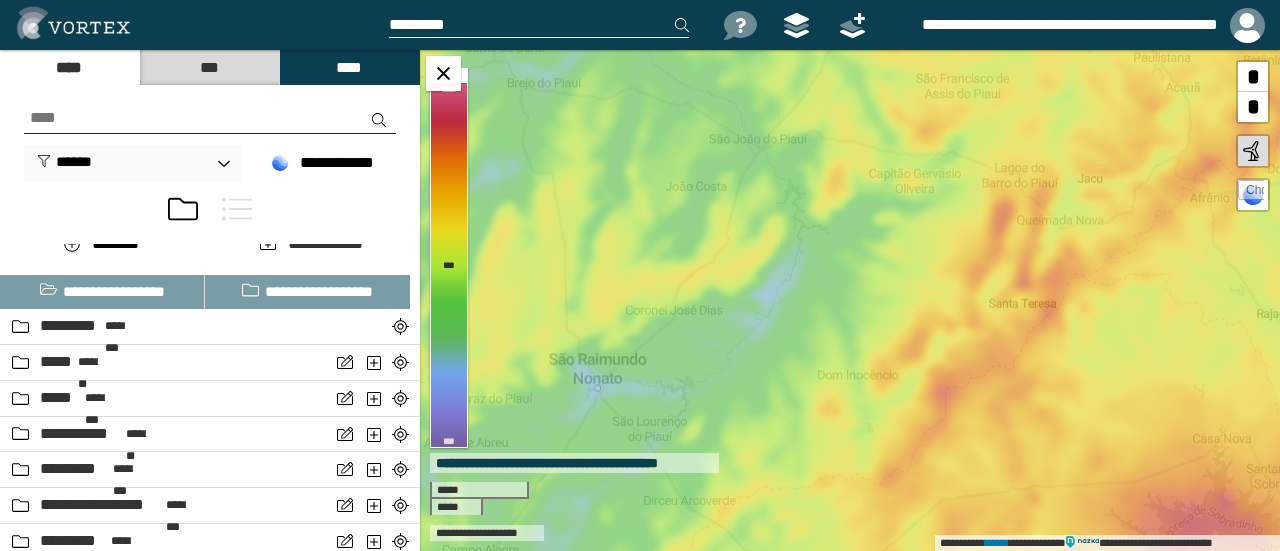 scroll, scrollTop: 0, scrollLeft: 0, axis: both 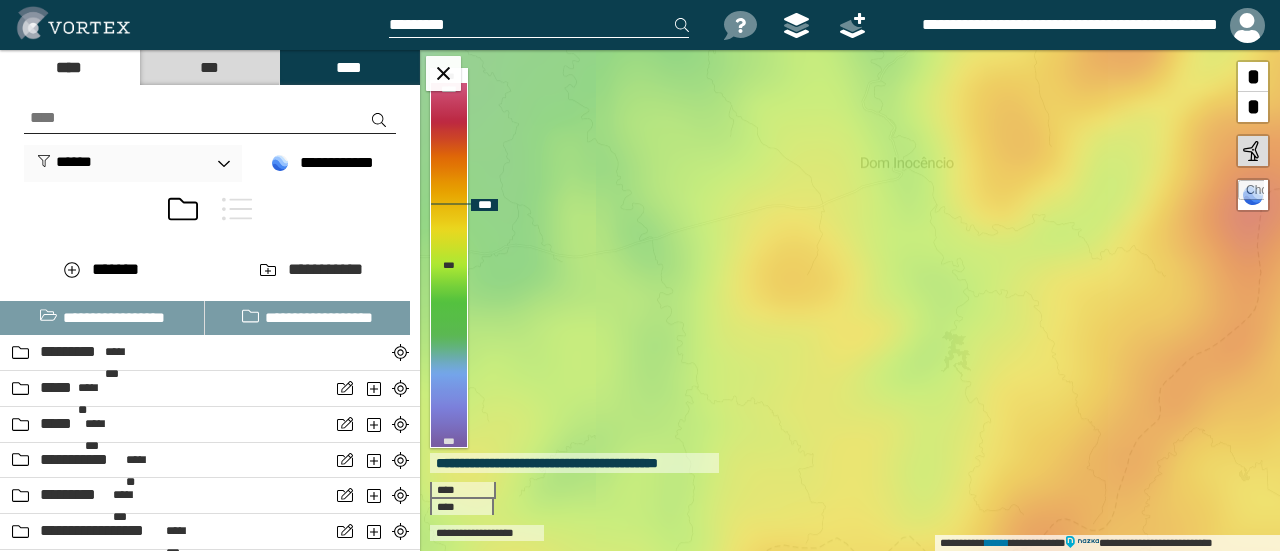 drag, startPoint x: 955, startPoint y: 387, endPoint x: 796, endPoint y: 261, distance: 202.87189 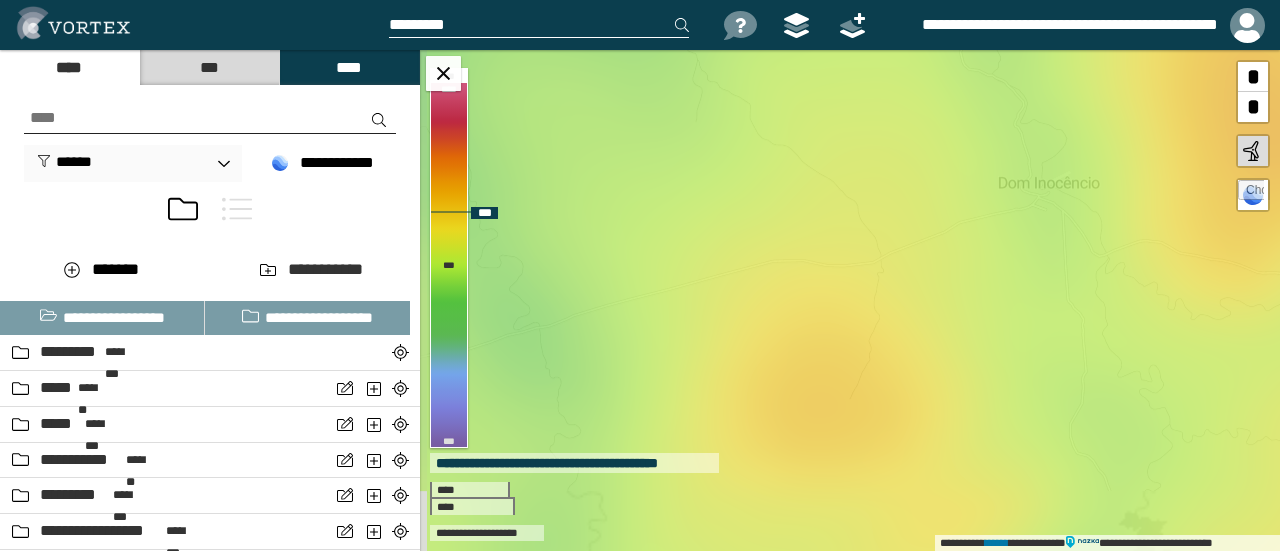 drag, startPoint x: 751, startPoint y: 229, endPoint x: 784, endPoint y: 349, distance: 124.45481 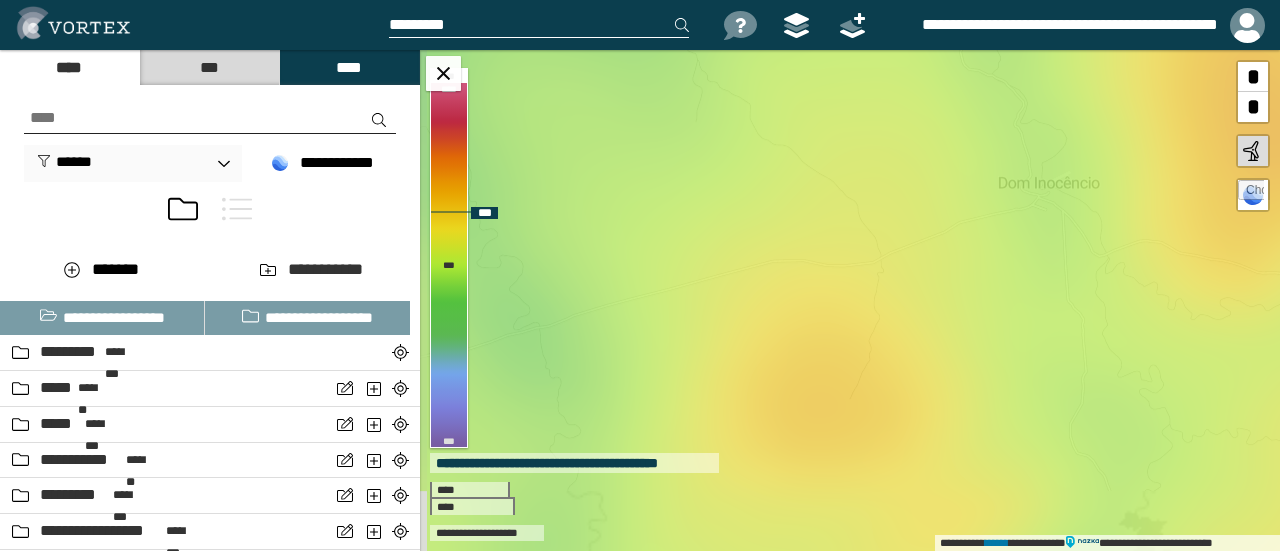 click on "**********" at bounding box center [850, 300] 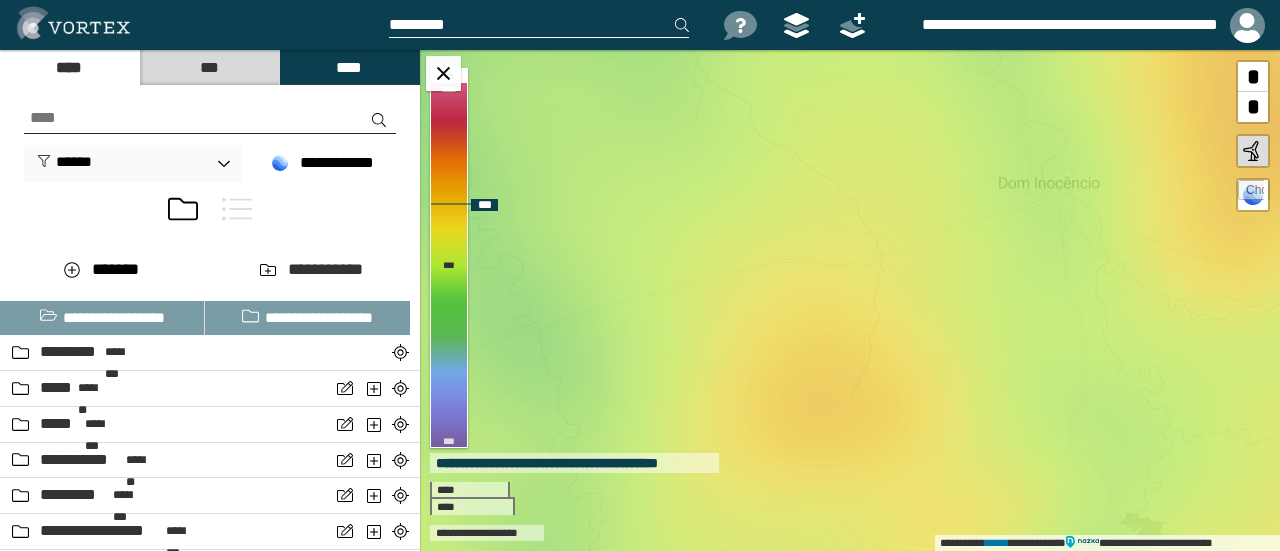 drag, startPoint x: 852, startPoint y: 436, endPoint x: 894, endPoint y: 567, distance: 137.56816 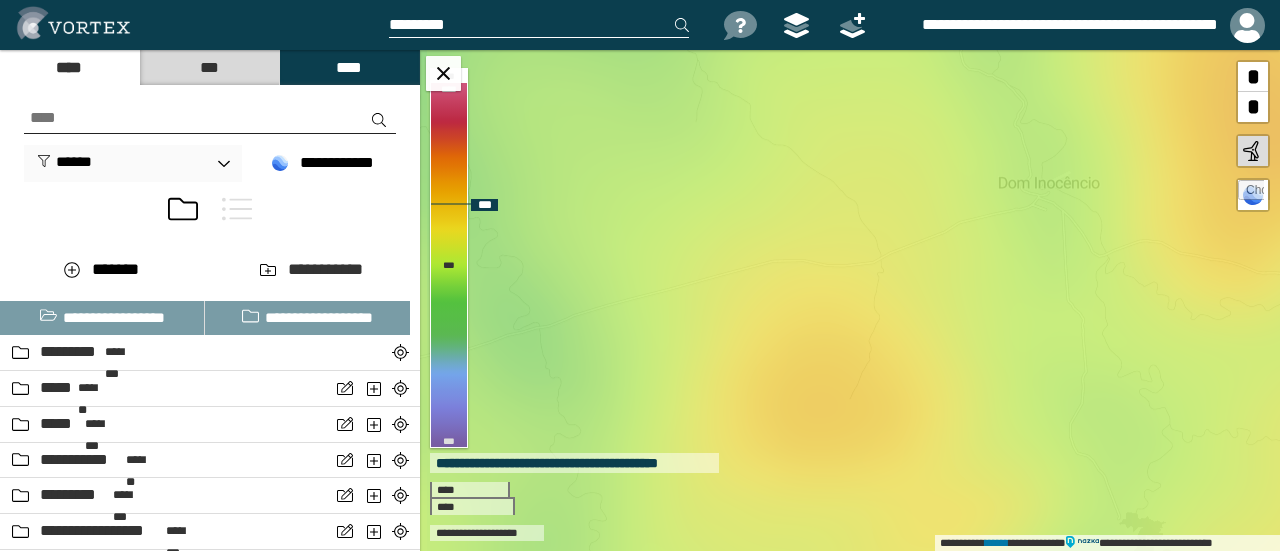 click on "**********" at bounding box center (640, 275) 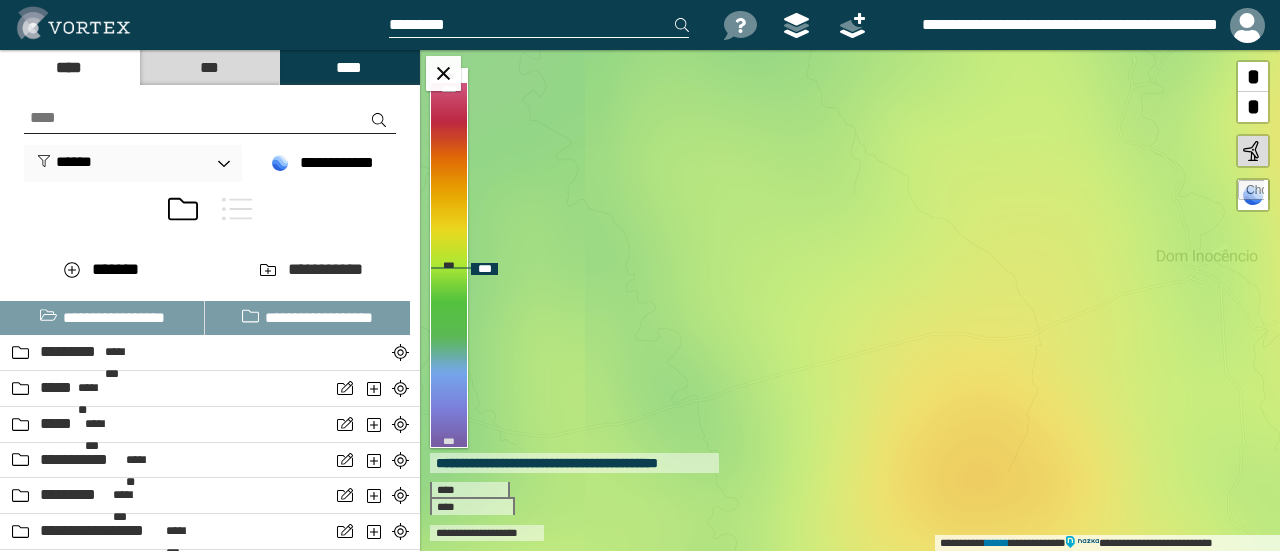 drag, startPoint x: 658, startPoint y: 383, endPoint x: 780, endPoint y: 325, distance: 135.08516 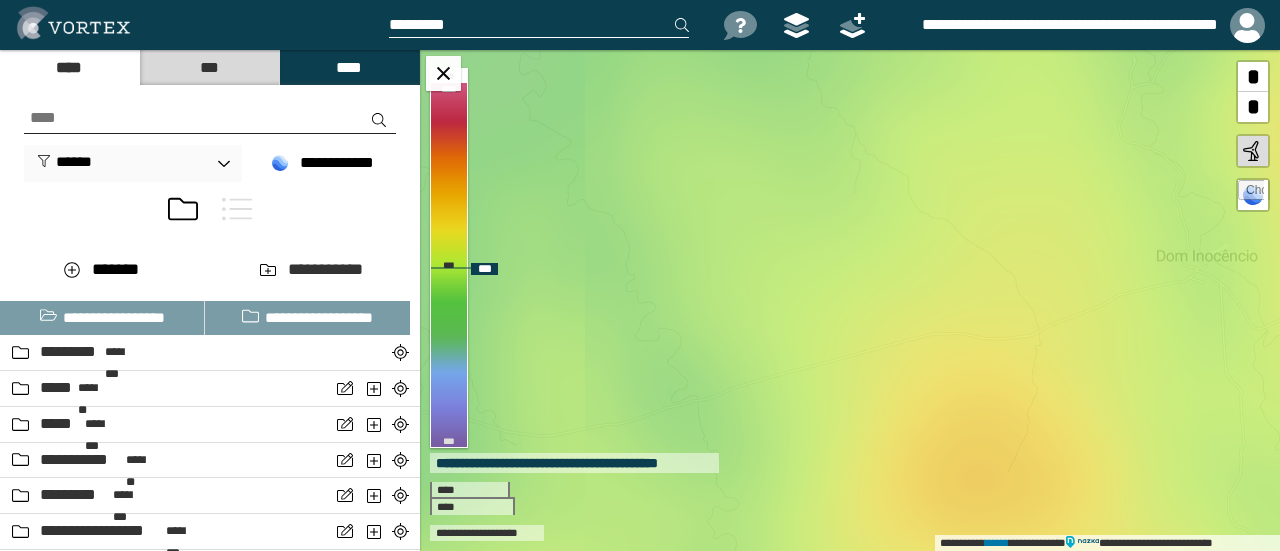 click on "**********" at bounding box center (850, 300) 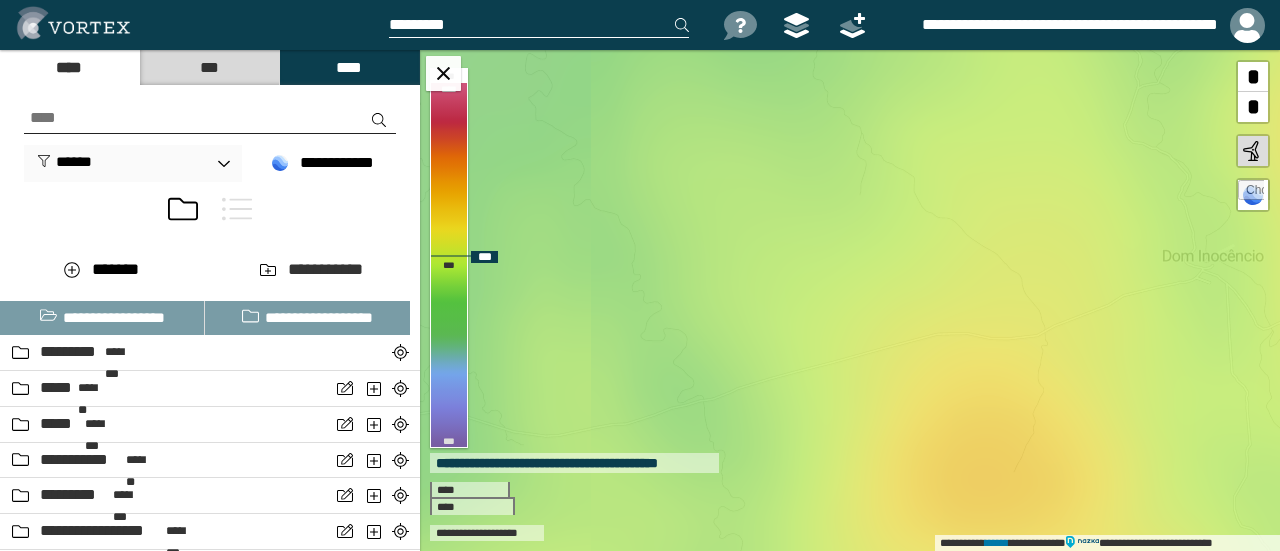 click at bounding box center [1251, 193] 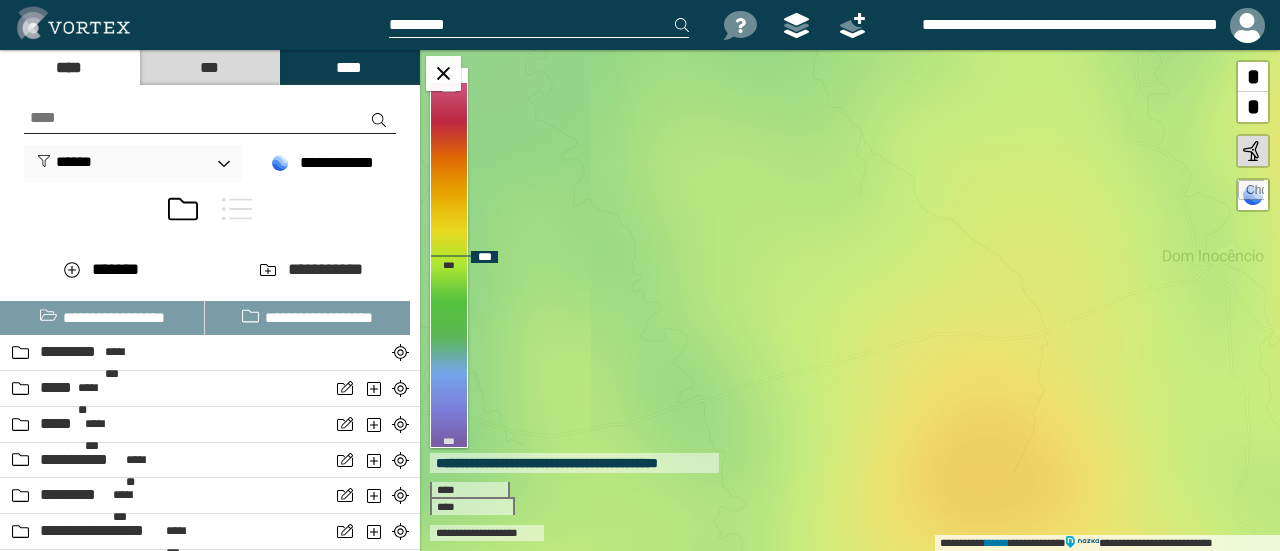 click at bounding box center (1251, 193) 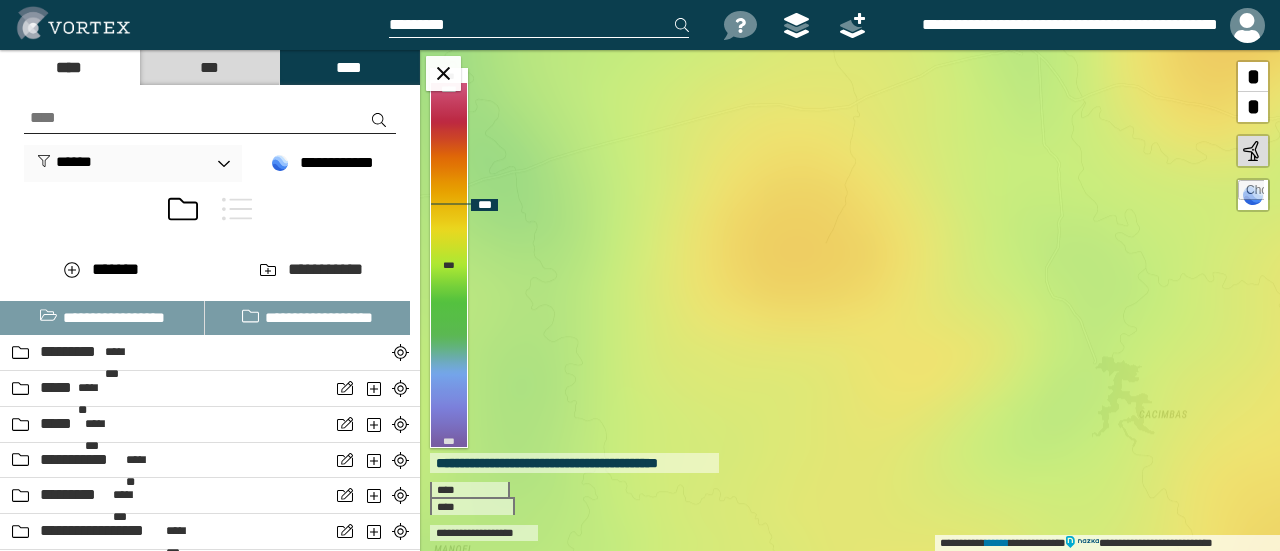 drag, startPoint x: 1016, startPoint y: 469, endPoint x: 828, endPoint y: 240, distance: 296.28534 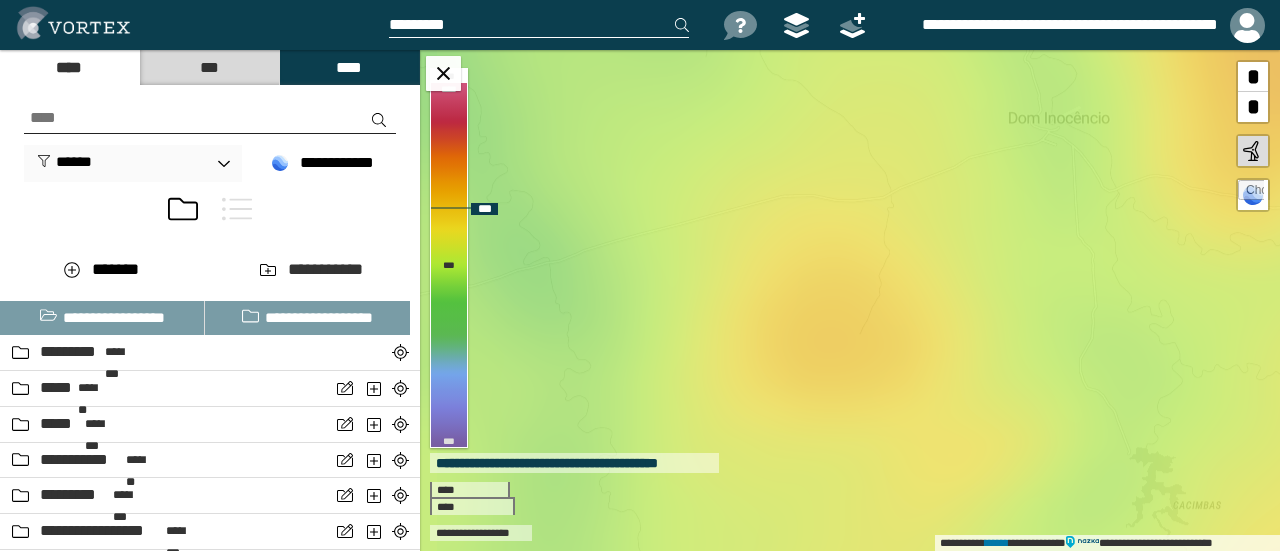 drag, startPoint x: 797, startPoint y: 259, endPoint x: 792, endPoint y: 310, distance: 51.24451 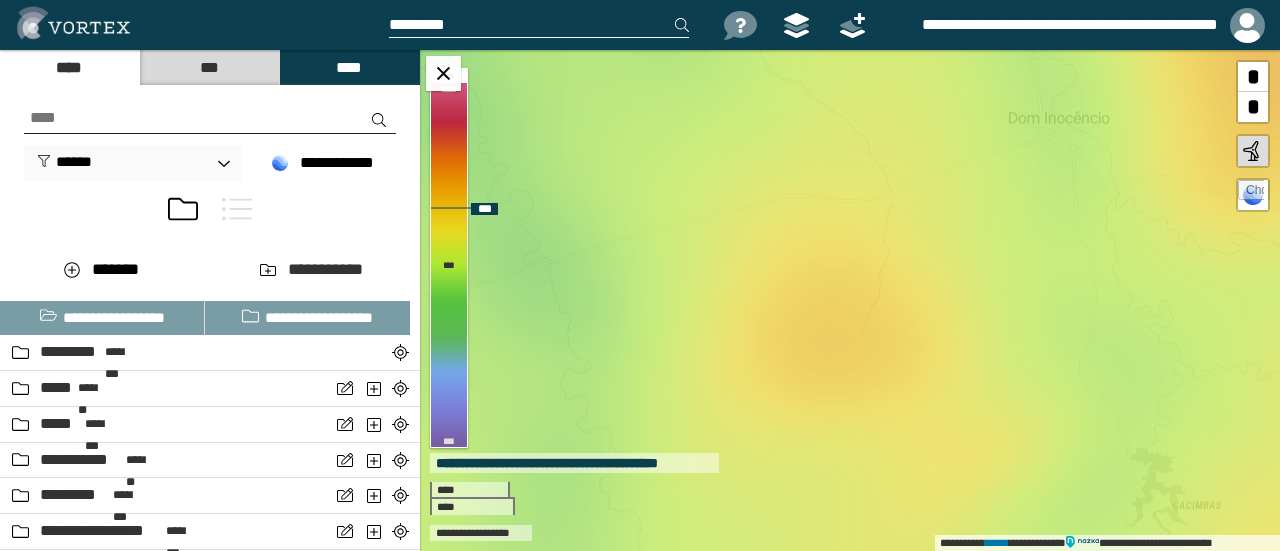 click on "**********" at bounding box center [850, 300] 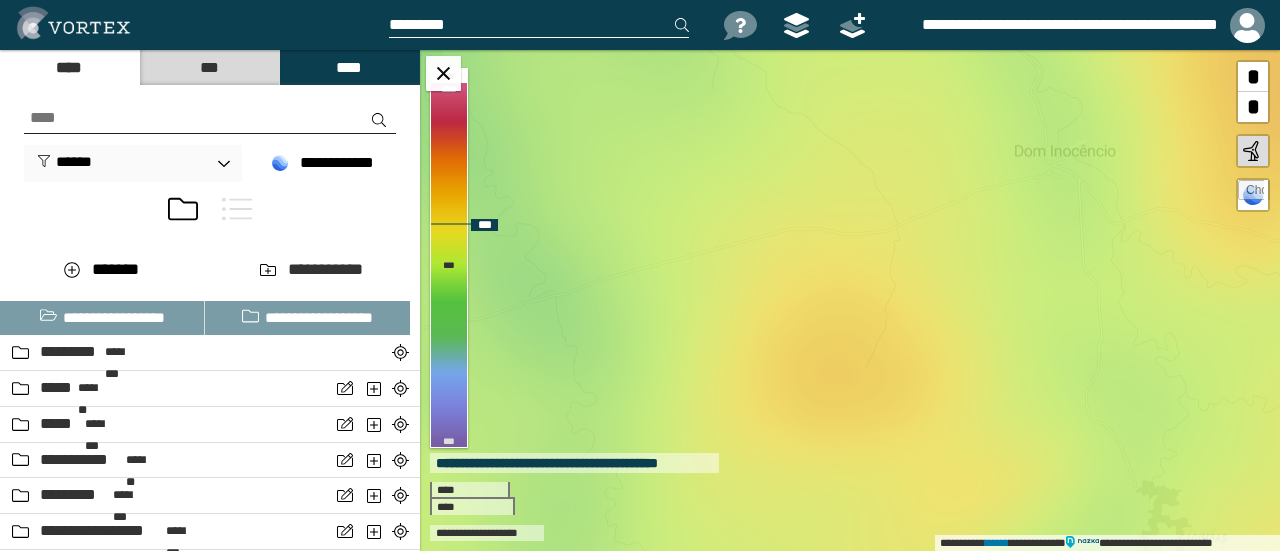 drag, startPoint x: 779, startPoint y: 270, endPoint x: 796, endPoint y: 307, distance: 40.718548 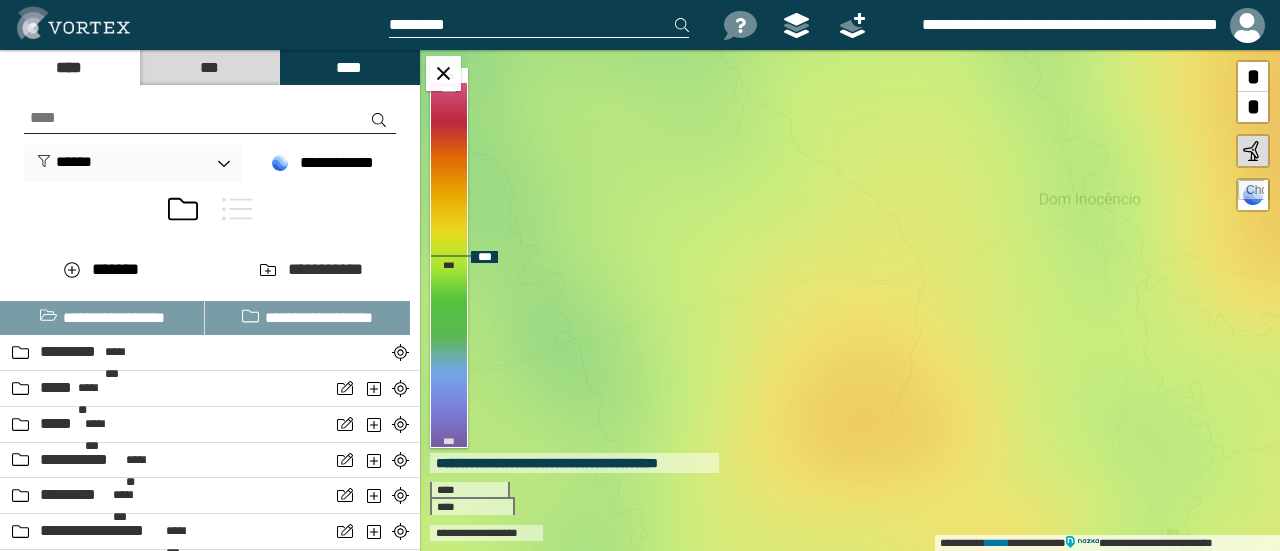 drag, startPoint x: 760, startPoint y: 233, endPoint x: 764, endPoint y: 253, distance: 20.396078 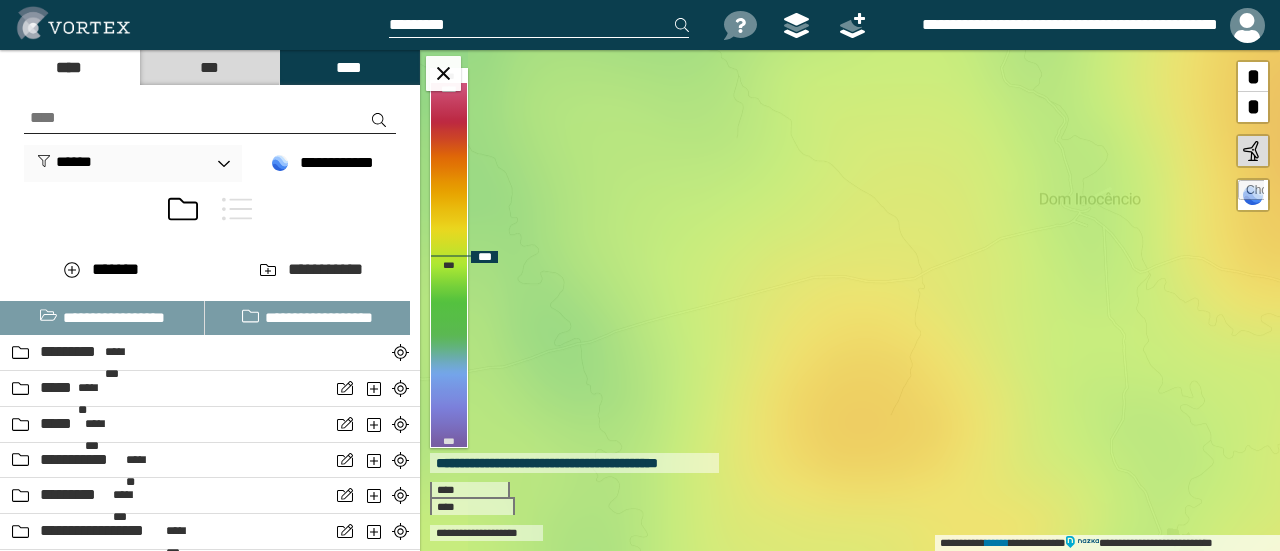 click on "**********" at bounding box center (850, 300) 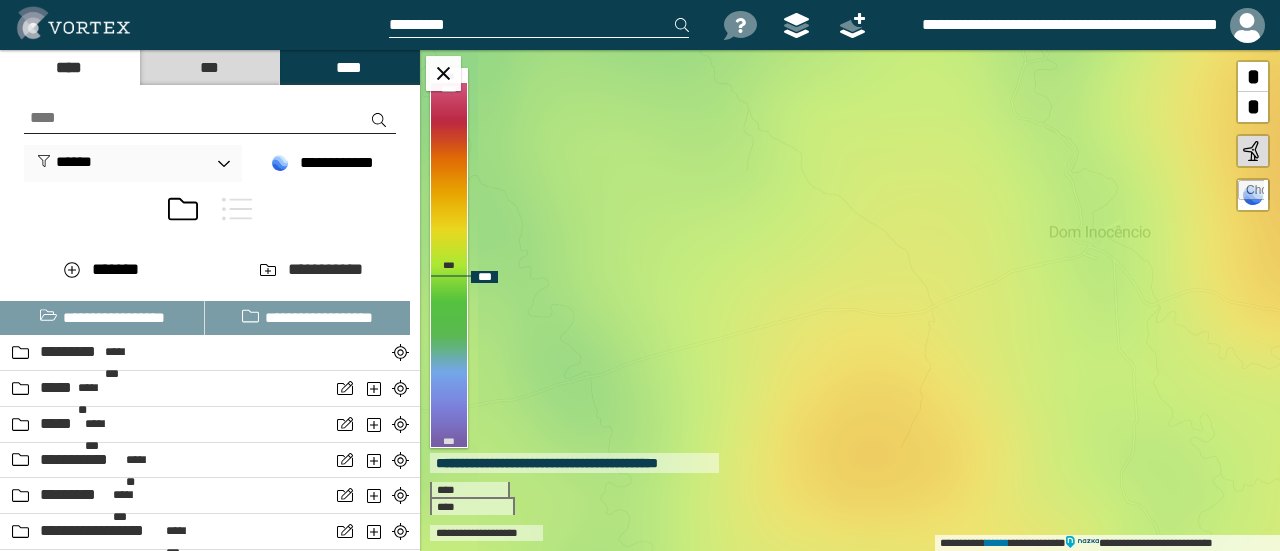 drag, startPoint x: 677, startPoint y: 176, endPoint x: 683, endPoint y: 189, distance: 14.3178215 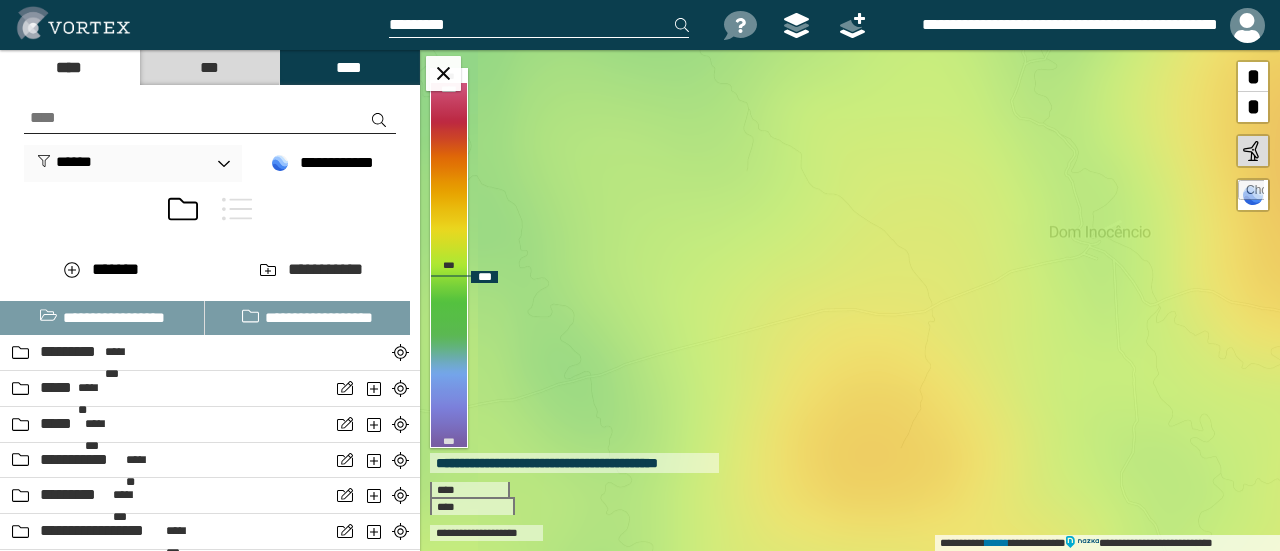 click on "**********" at bounding box center (850, 300) 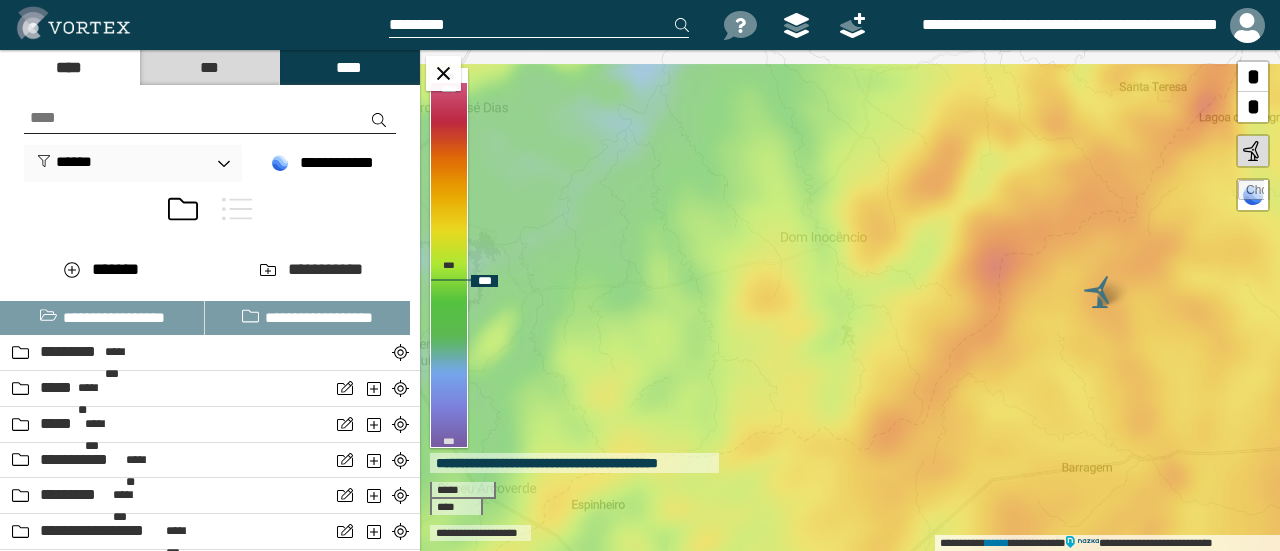 drag, startPoint x: 689, startPoint y: 167, endPoint x: 706, endPoint y: 231, distance: 66.21933 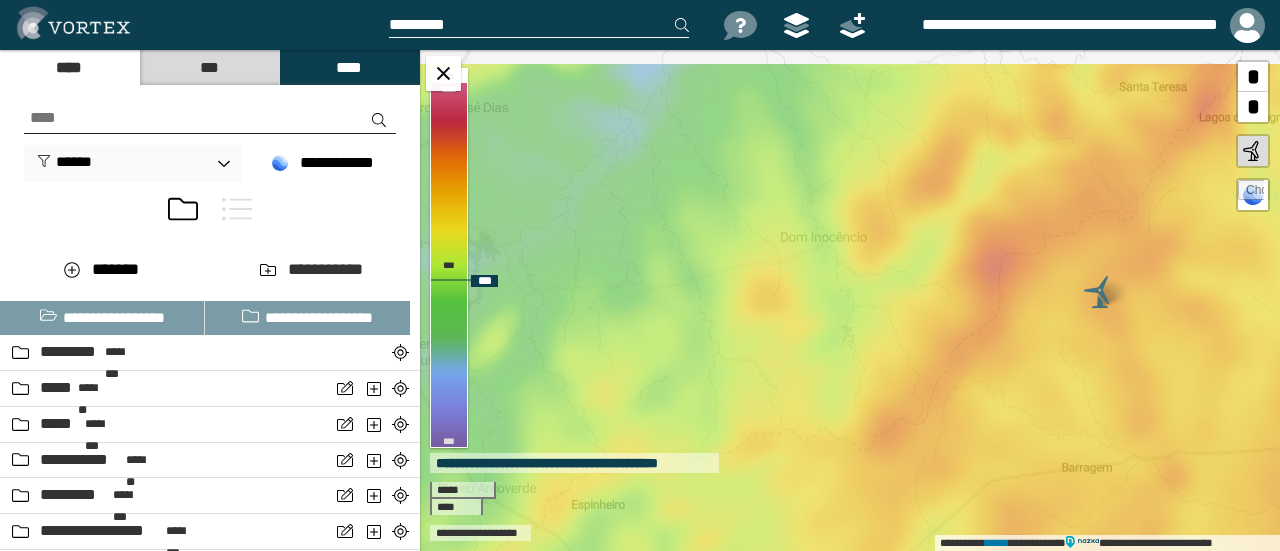 click on "**********" at bounding box center [850, 300] 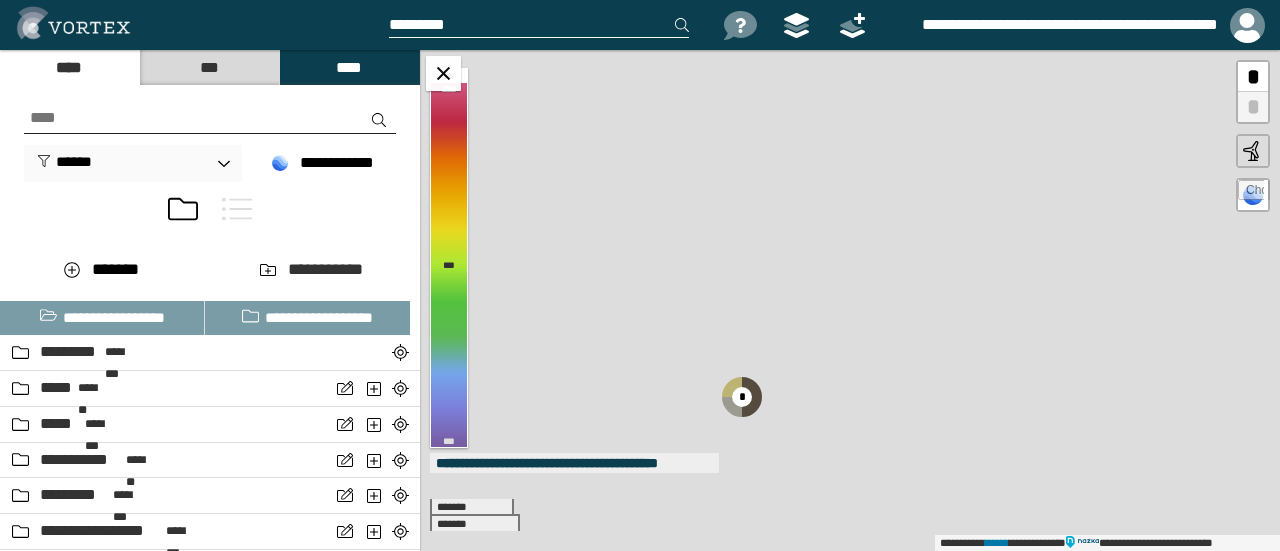 scroll, scrollTop: 0, scrollLeft: 0, axis: both 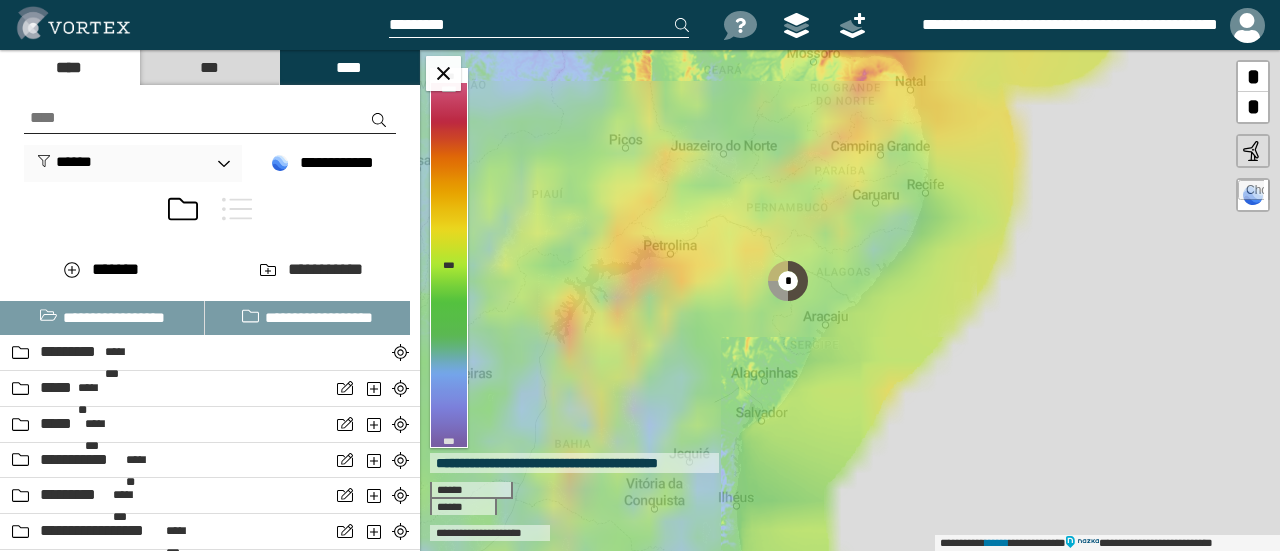 drag, startPoint x: 674, startPoint y: 283, endPoint x: 838, endPoint y: 277, distance: 164.10973 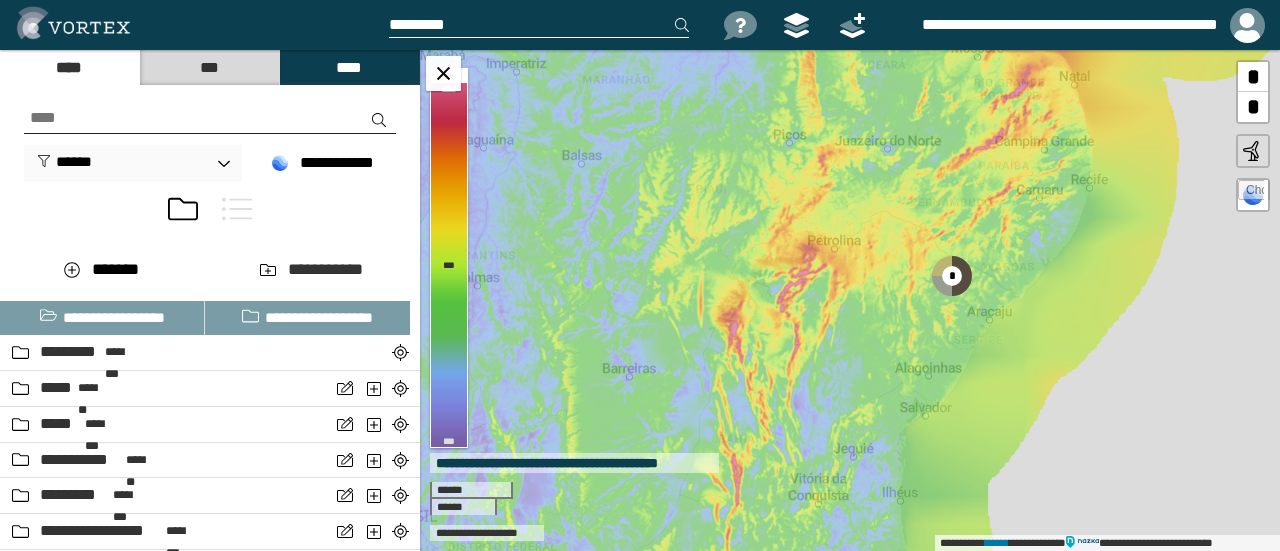 click at bounding box center [1251, 193] 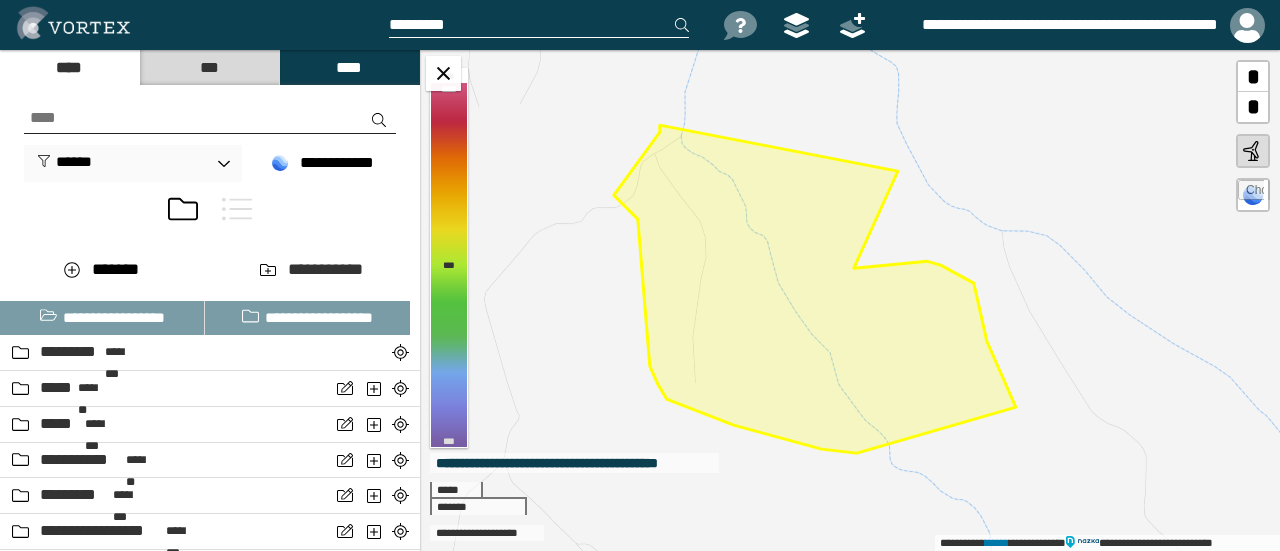 drag, startPoint x: 916, startPoint y: 349, endPoint x: 860, endPoint y: 333, distance: 58.24088 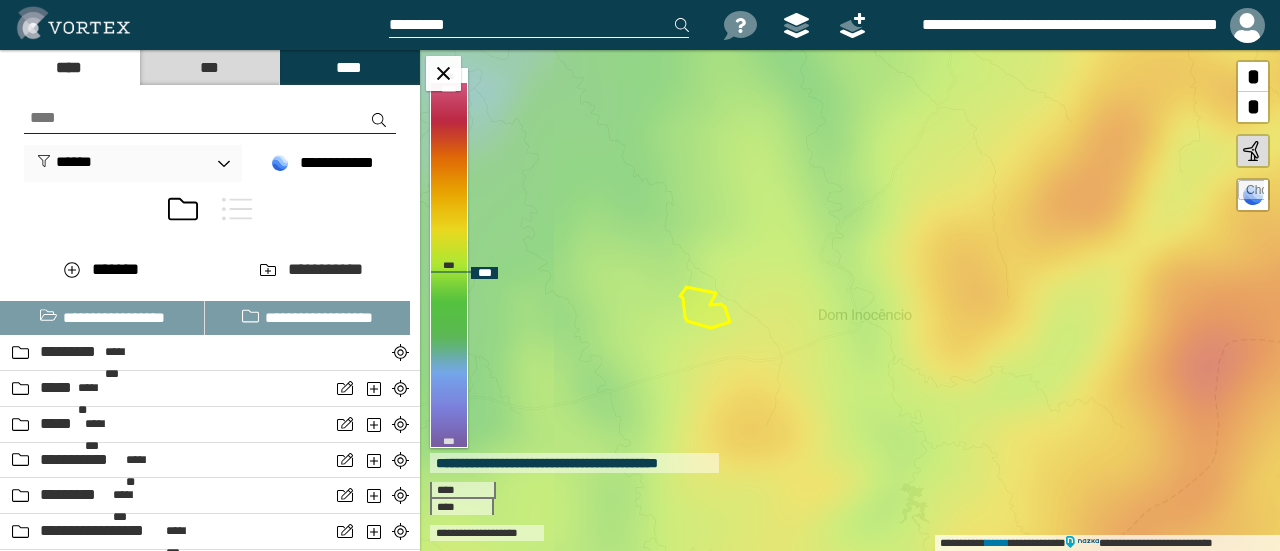 drag, startPoint x: 995, startPoint y: 277, endPoint x: 867, endPoint y: 267, distance: 128.39003 